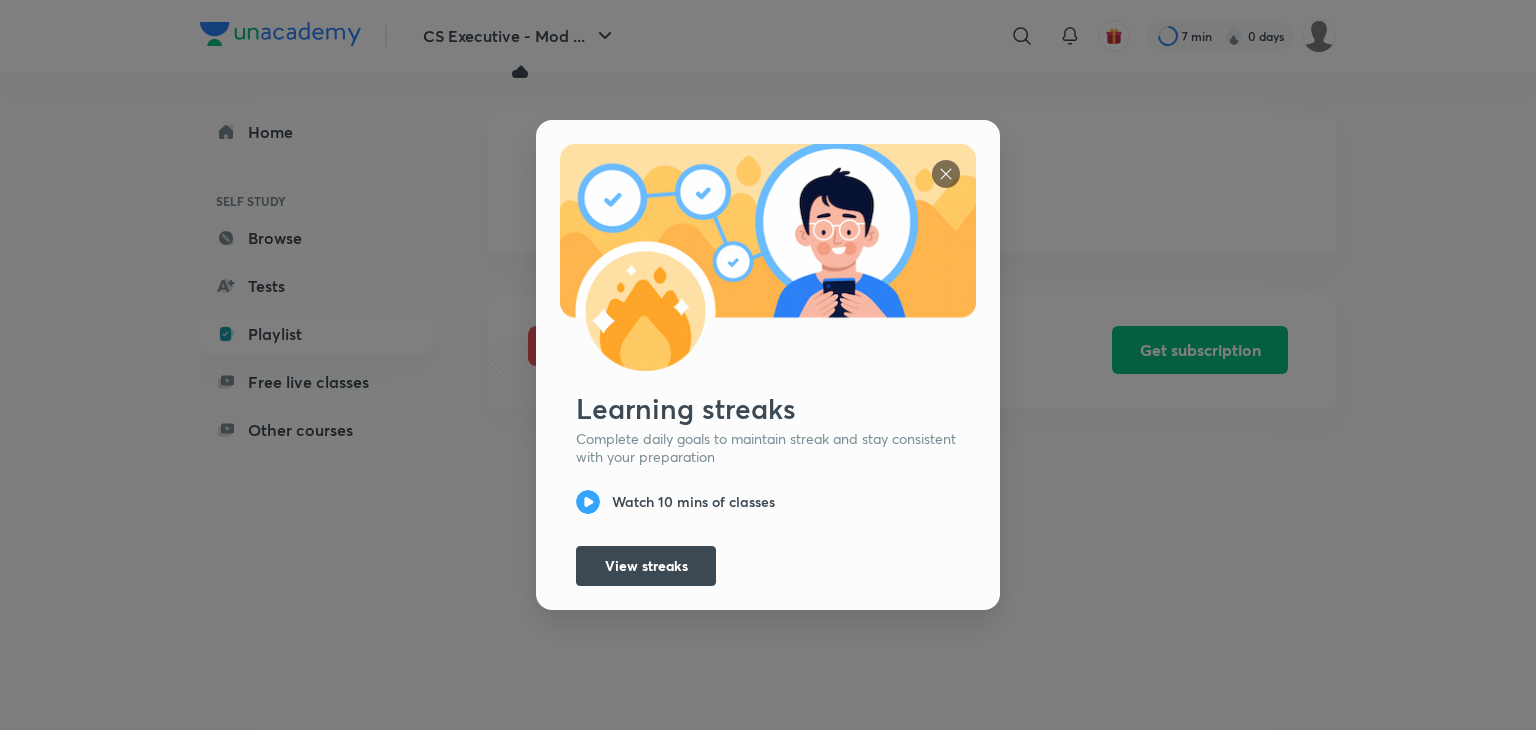 scroll, scrollTop: 0, scrollLeft: 0, axis: both 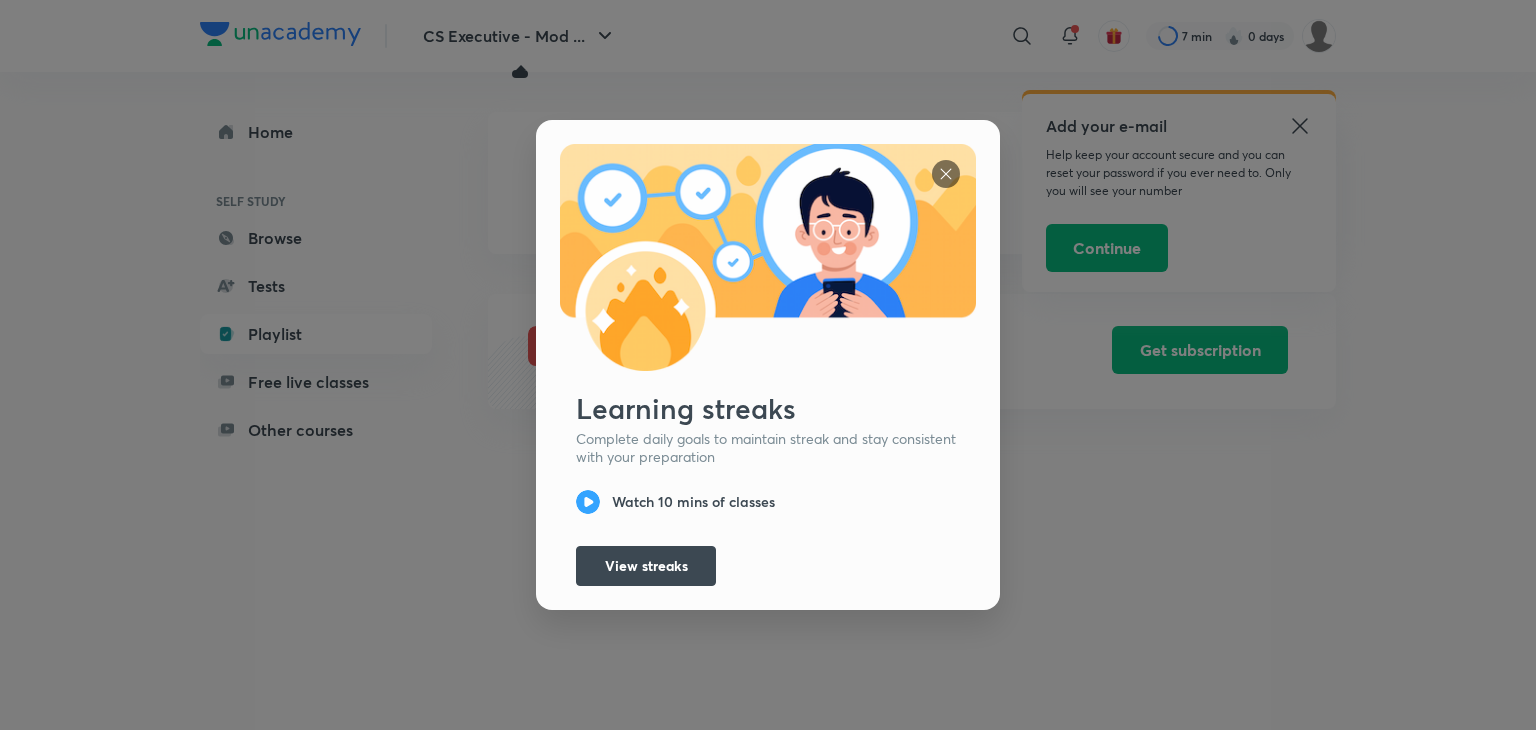 click at bounding box center (946, 174) 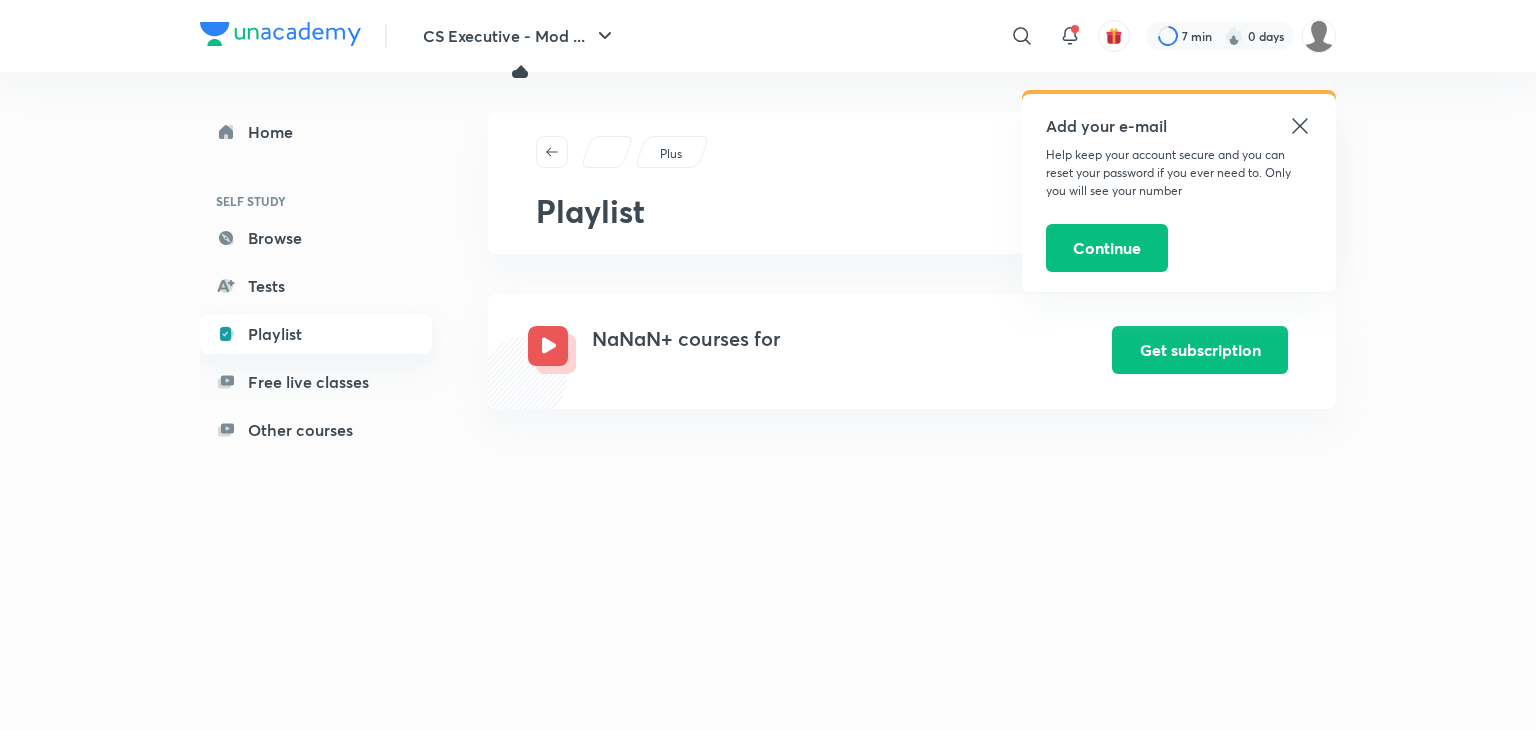 click on "Playlist" at bounding box center [316, 334] 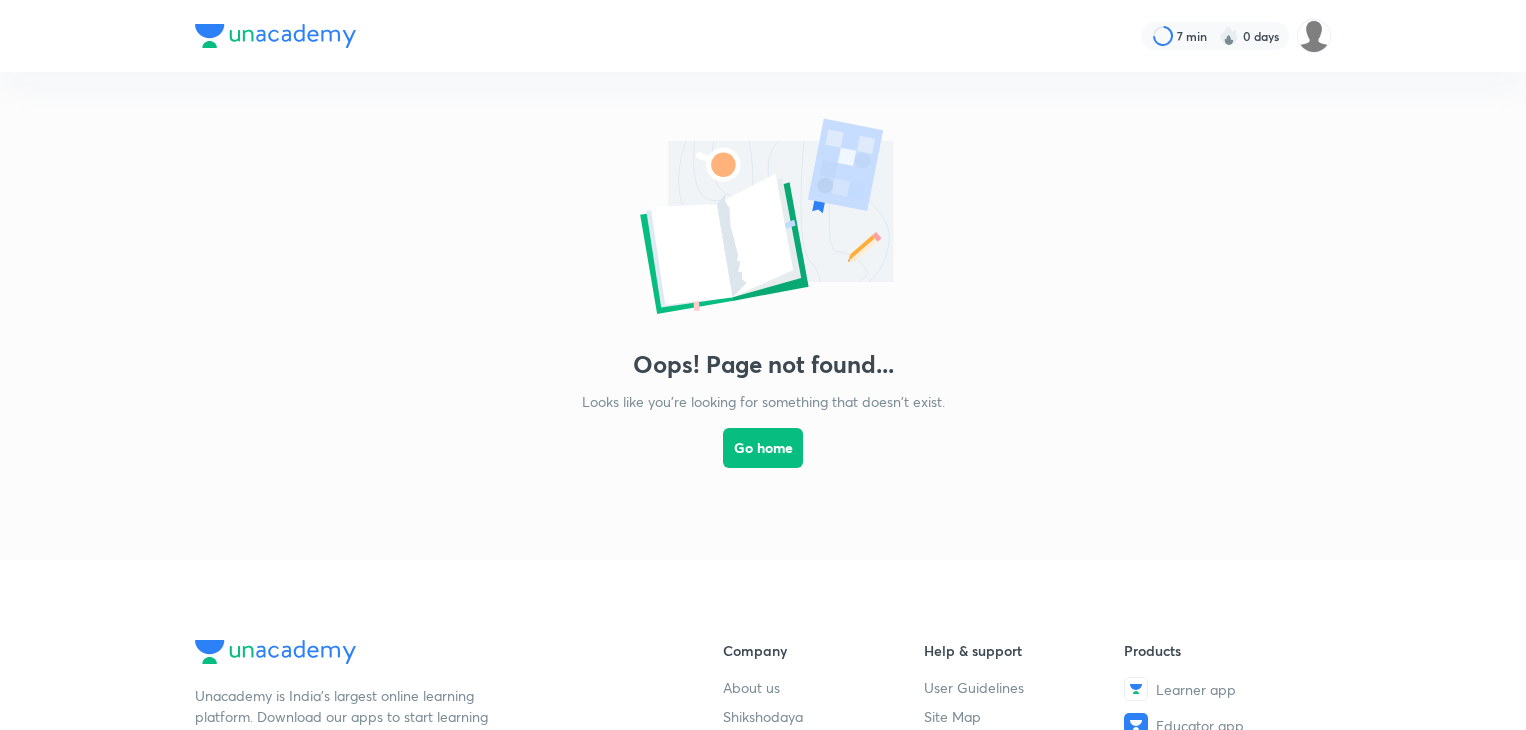 scroll, scrollTop: 0, scrollLeft: 0, axis: both 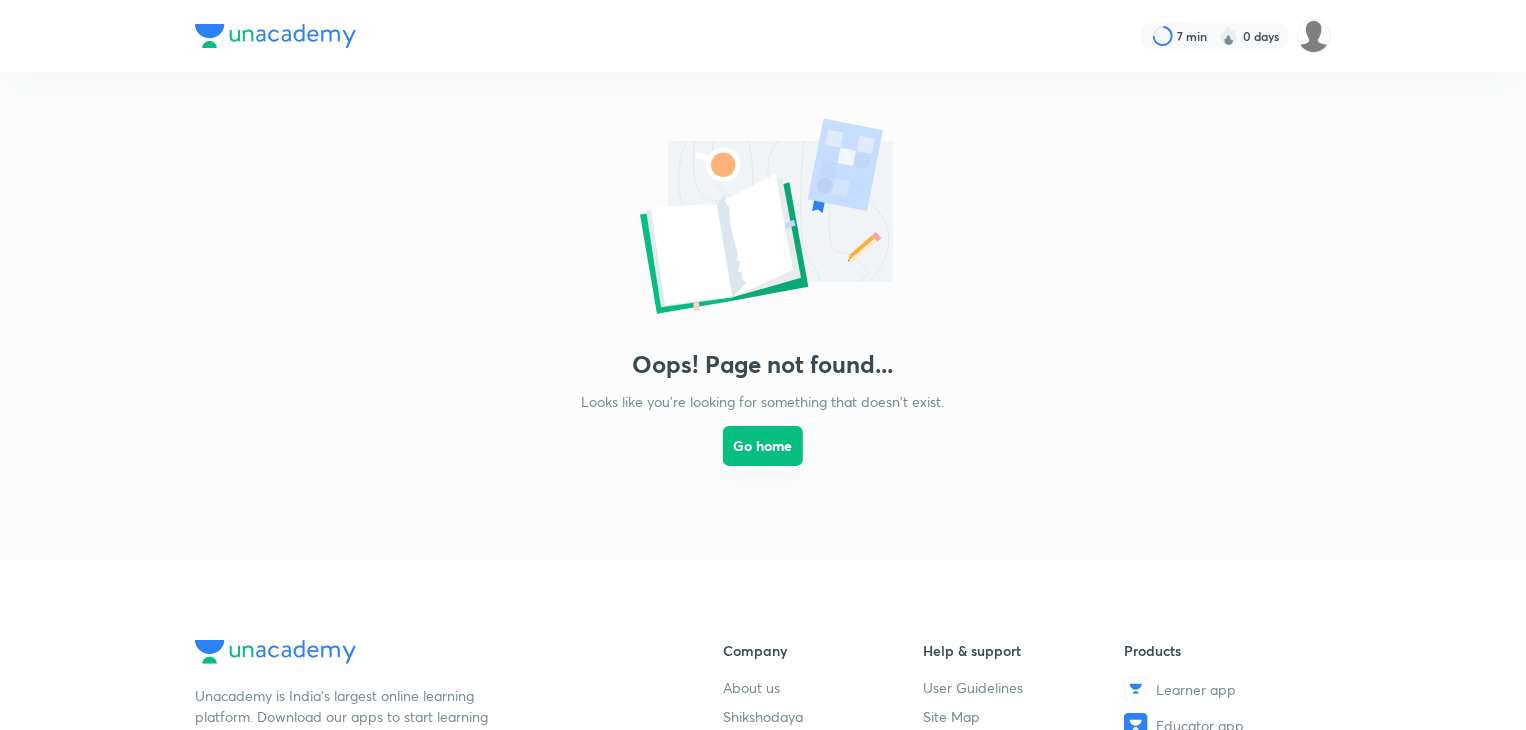 click on "Go home" at bounding box center [763, 446] 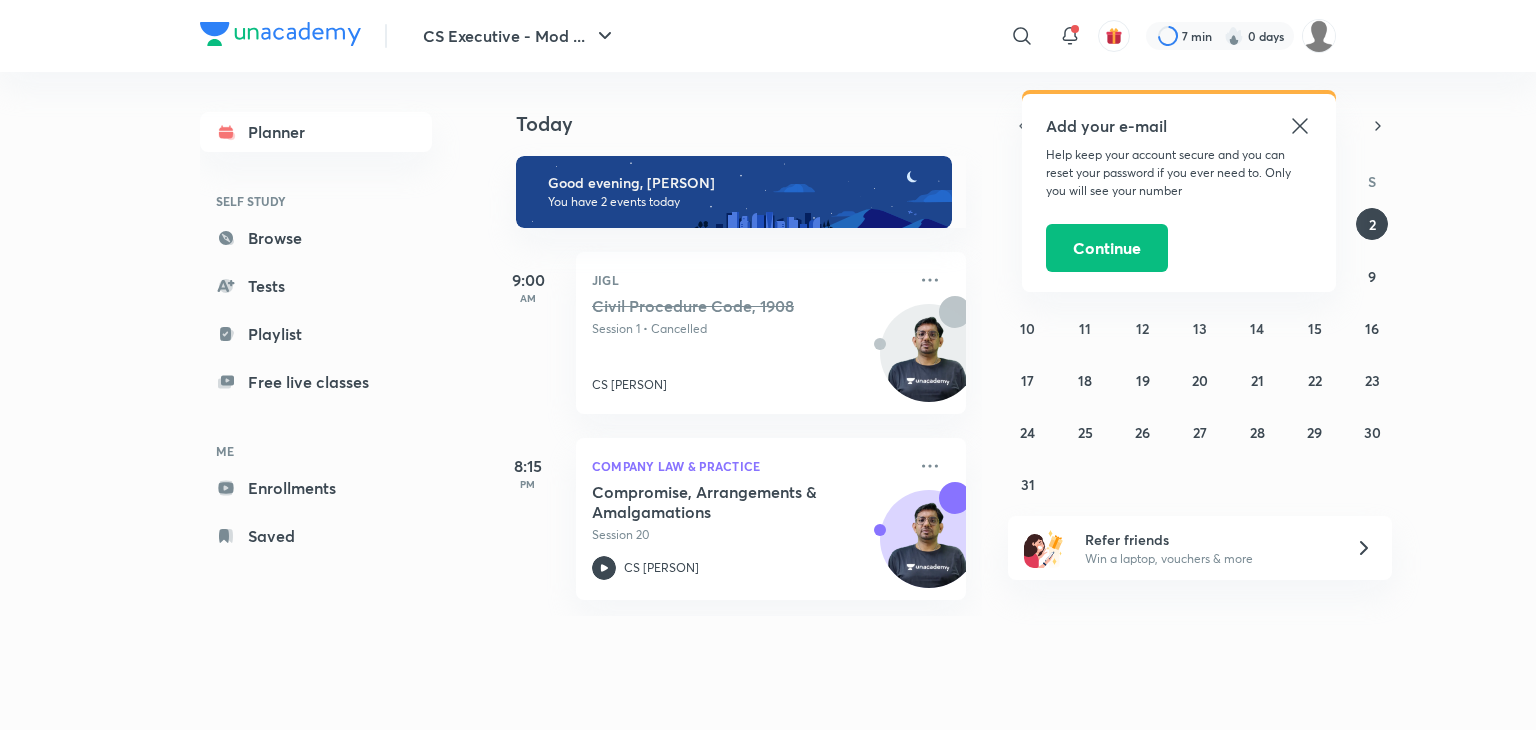 click 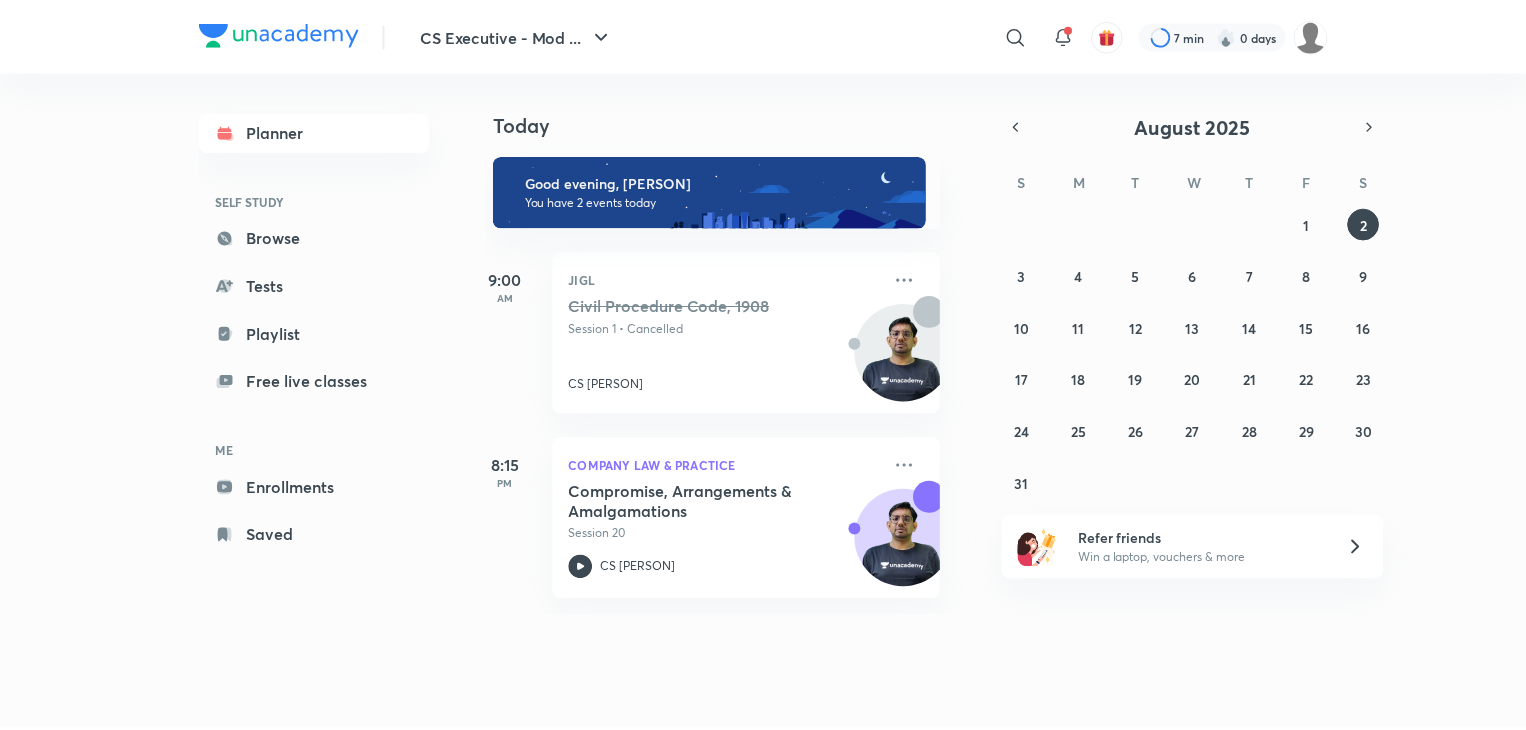 scroll, scrollTop: 0, scrollLeft: 19, axis: horizontal 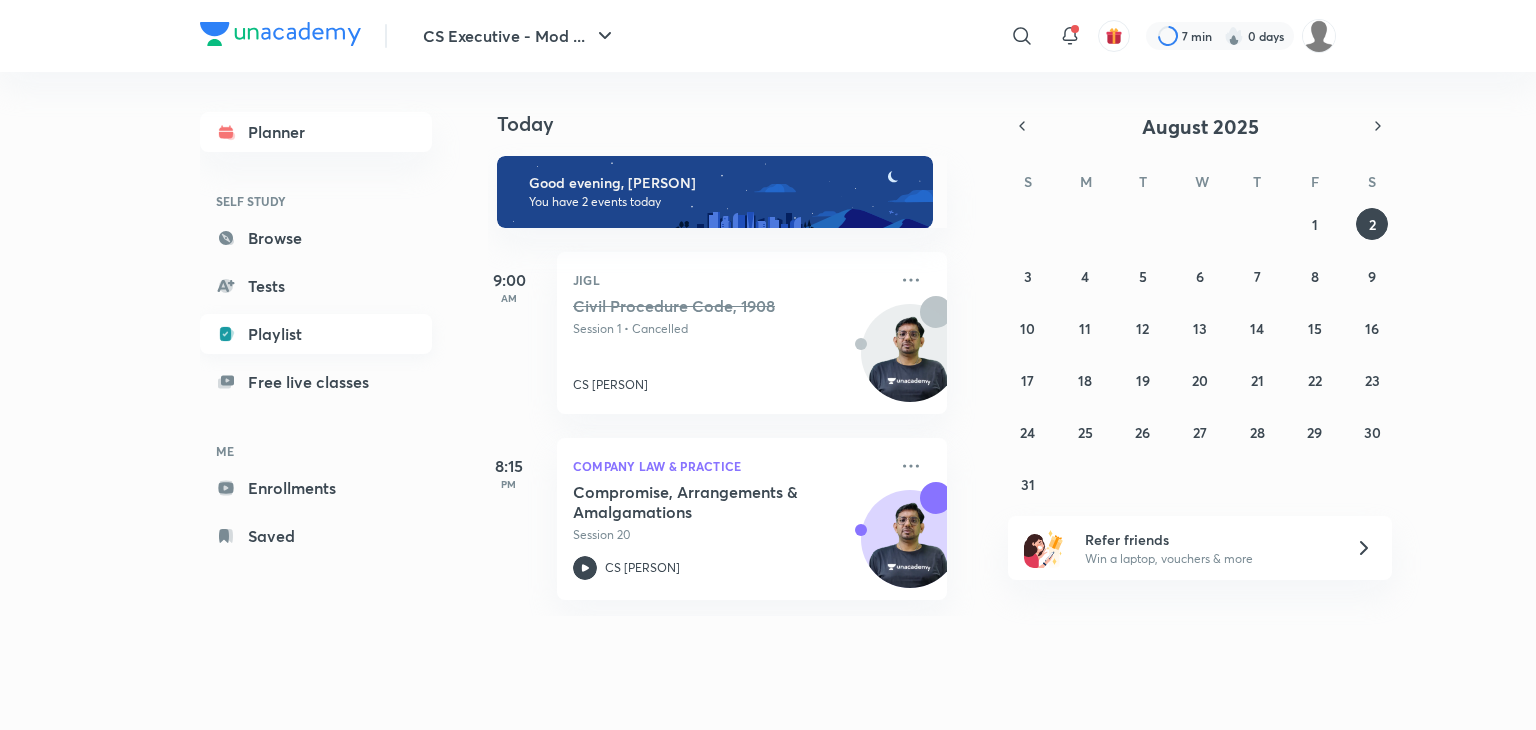 click on "Playlist" at bounding box center [316, 334] 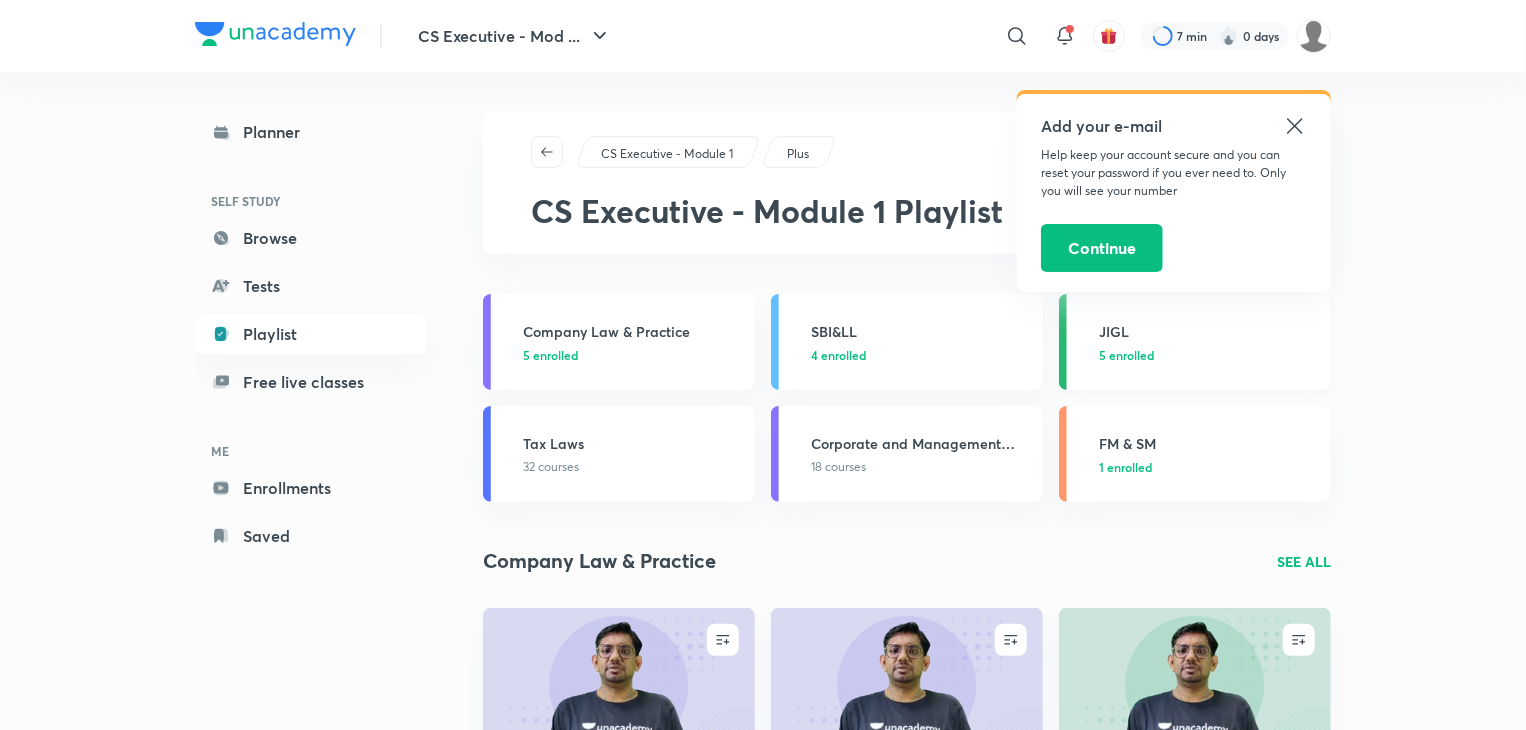 click on "JIGL" at bounding box center [1209, 331] 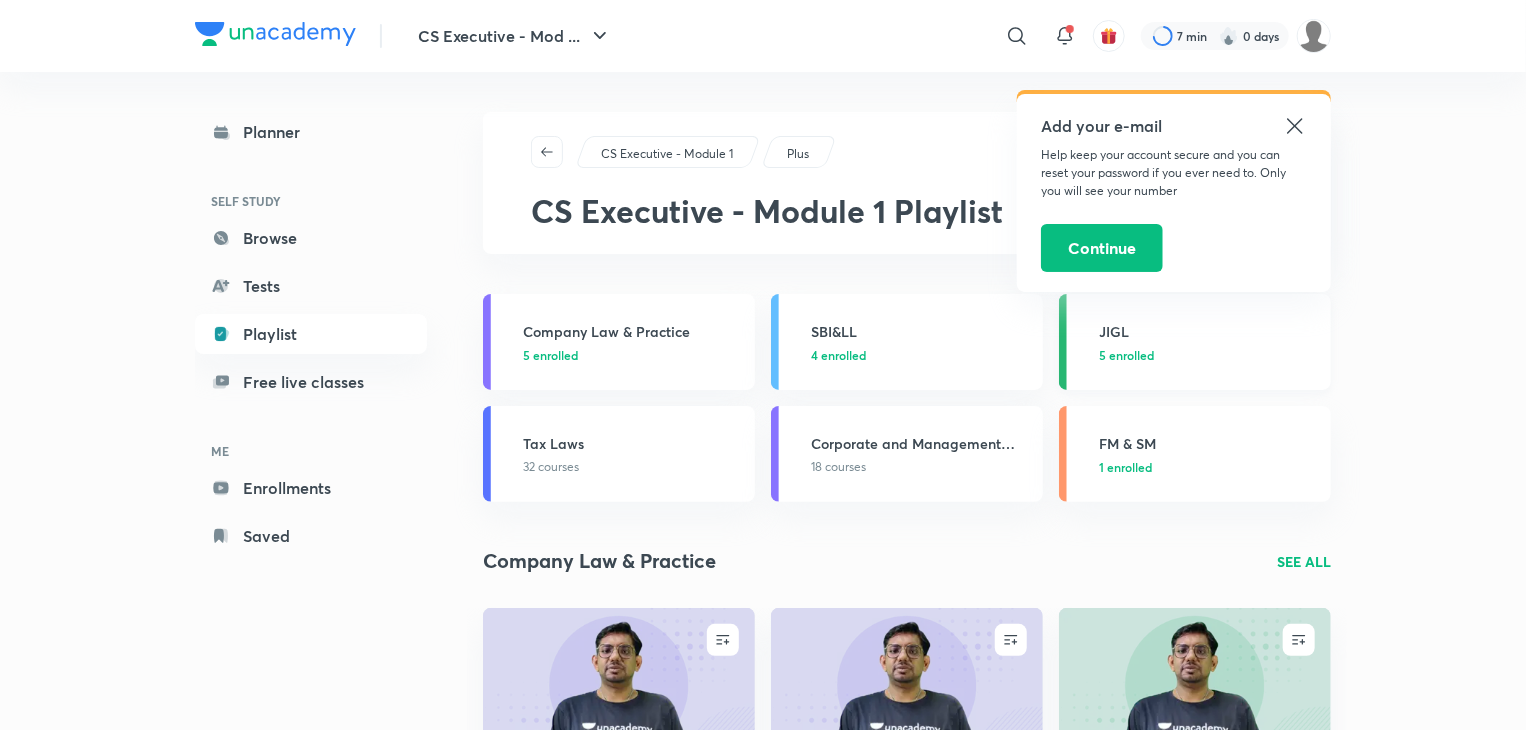 click on "JIGL" at bounding box center (1209, 331) 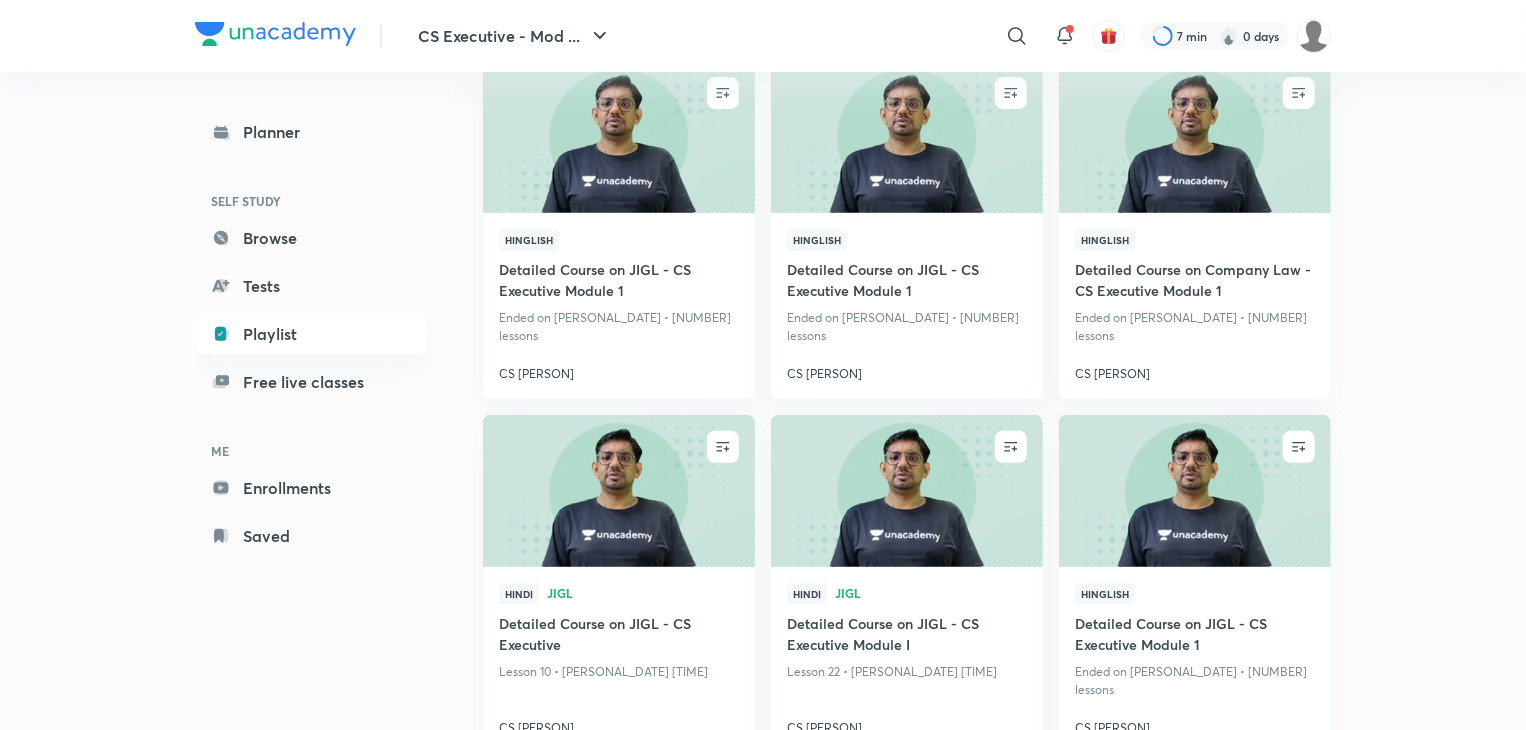 scroll, scrollTop: 304, scrollLeft: 0, axis: vertical 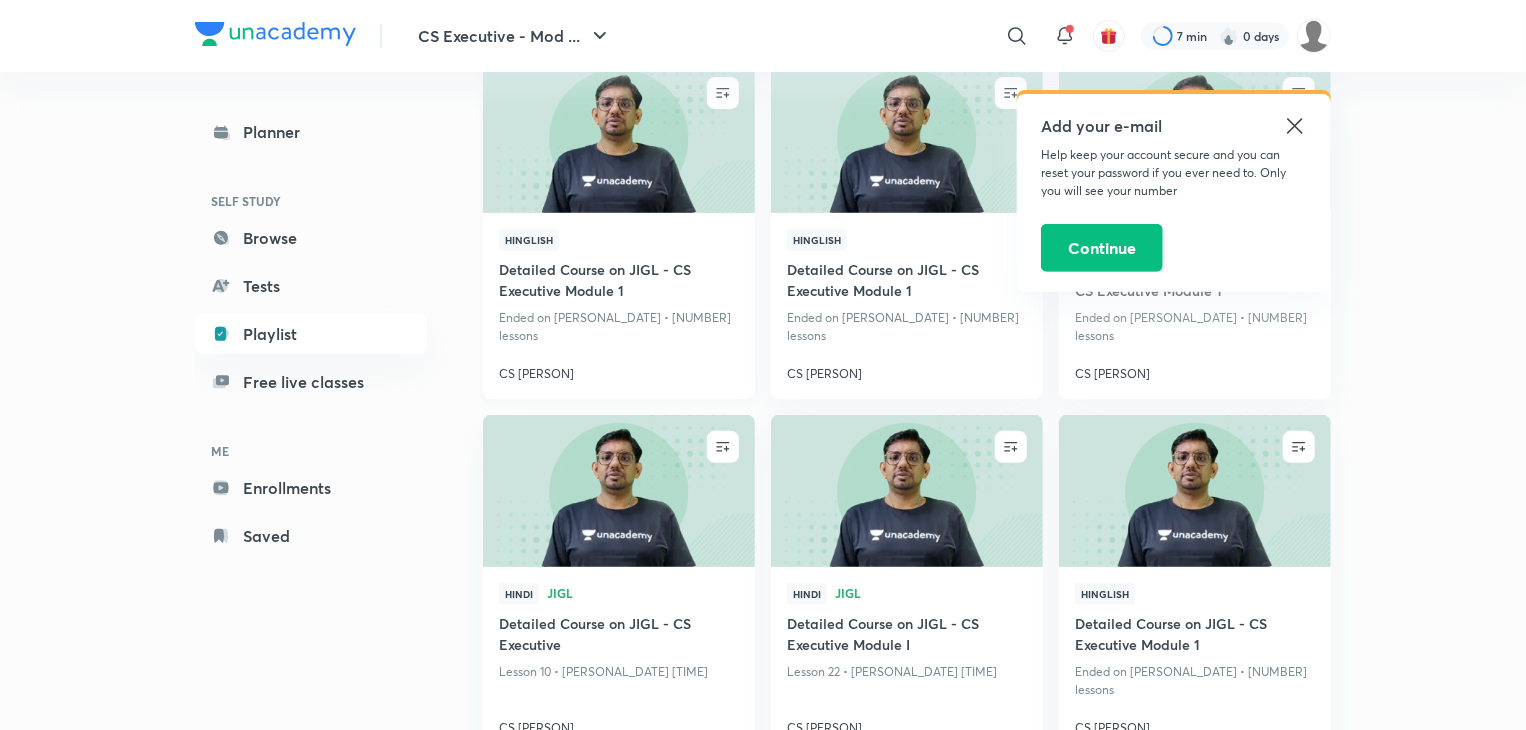 click at bounding box center (618, 137) 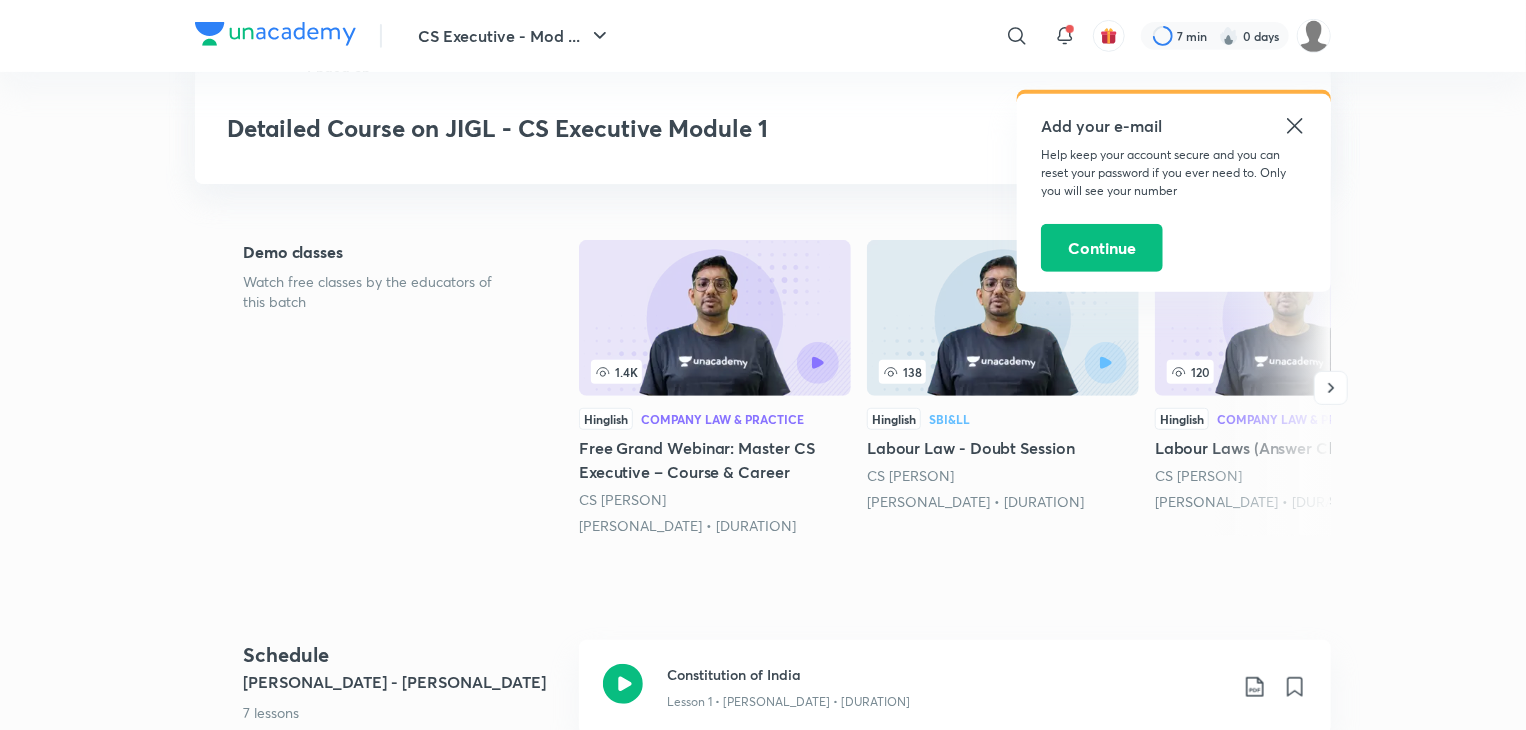 scroll, scrollTop: 0, scrollLeft: 0, axis: both 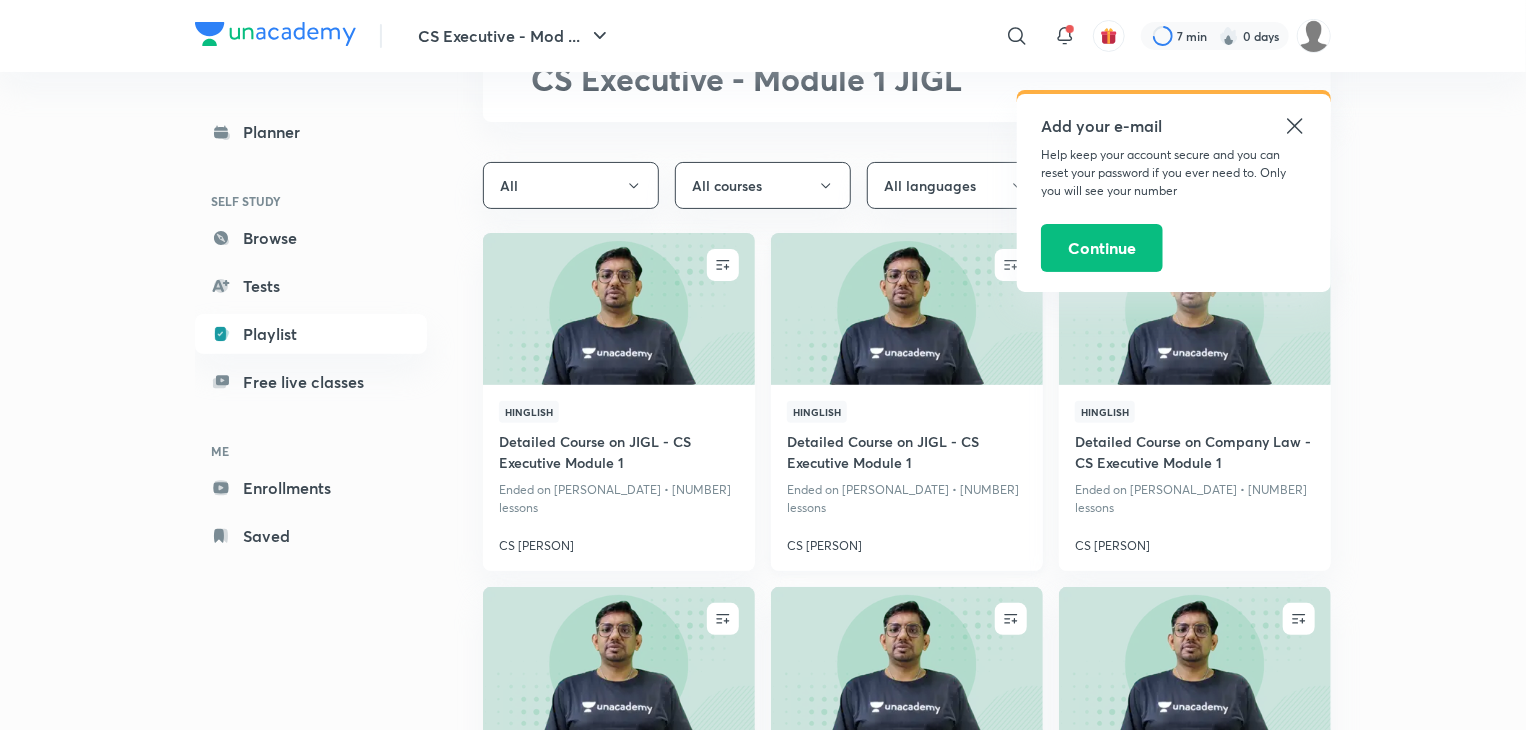 click on "Detailed Course on JIGL - CS Executive Module 1" at bounding box center [907, 454] 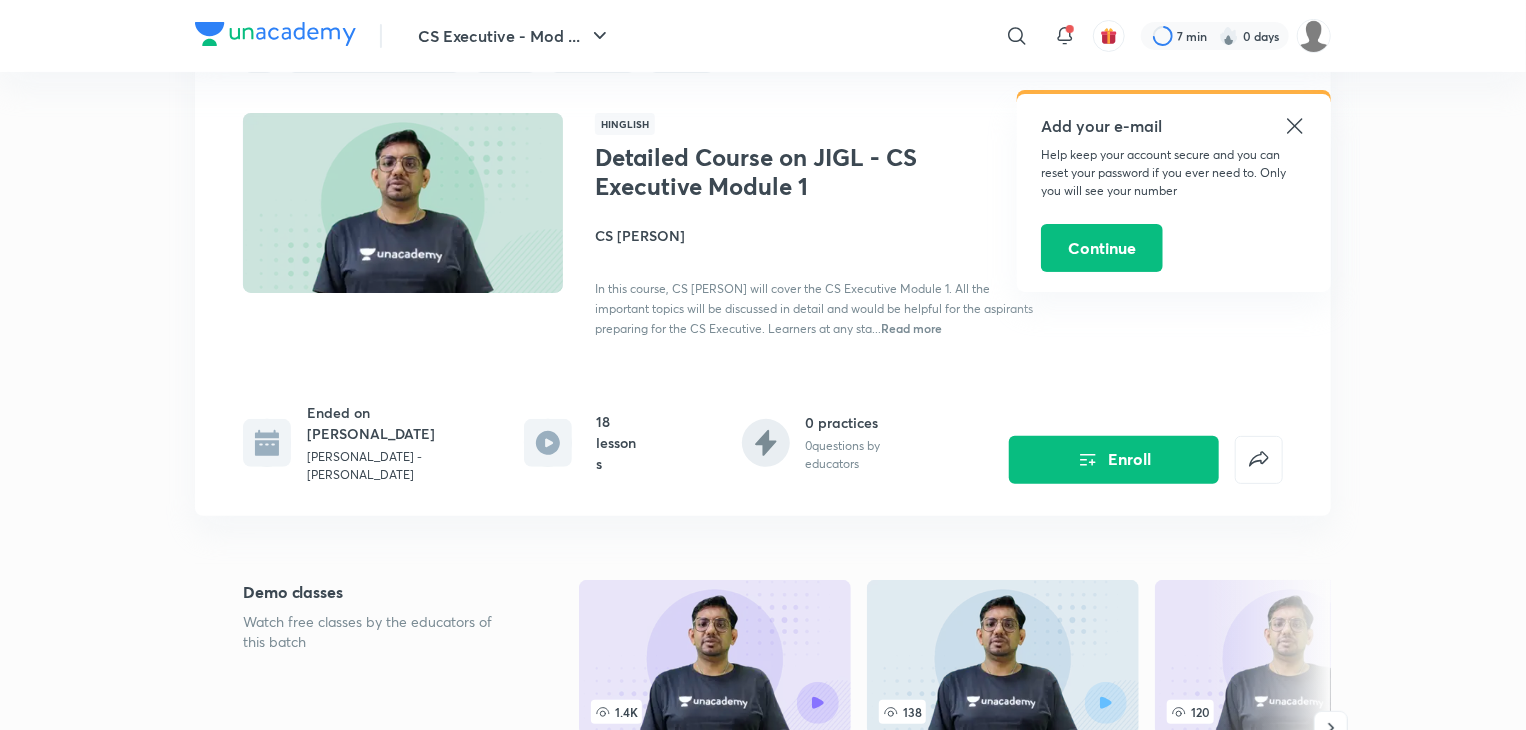 scroll, scrollTop: 0, scrollLeft: 0, axis: both 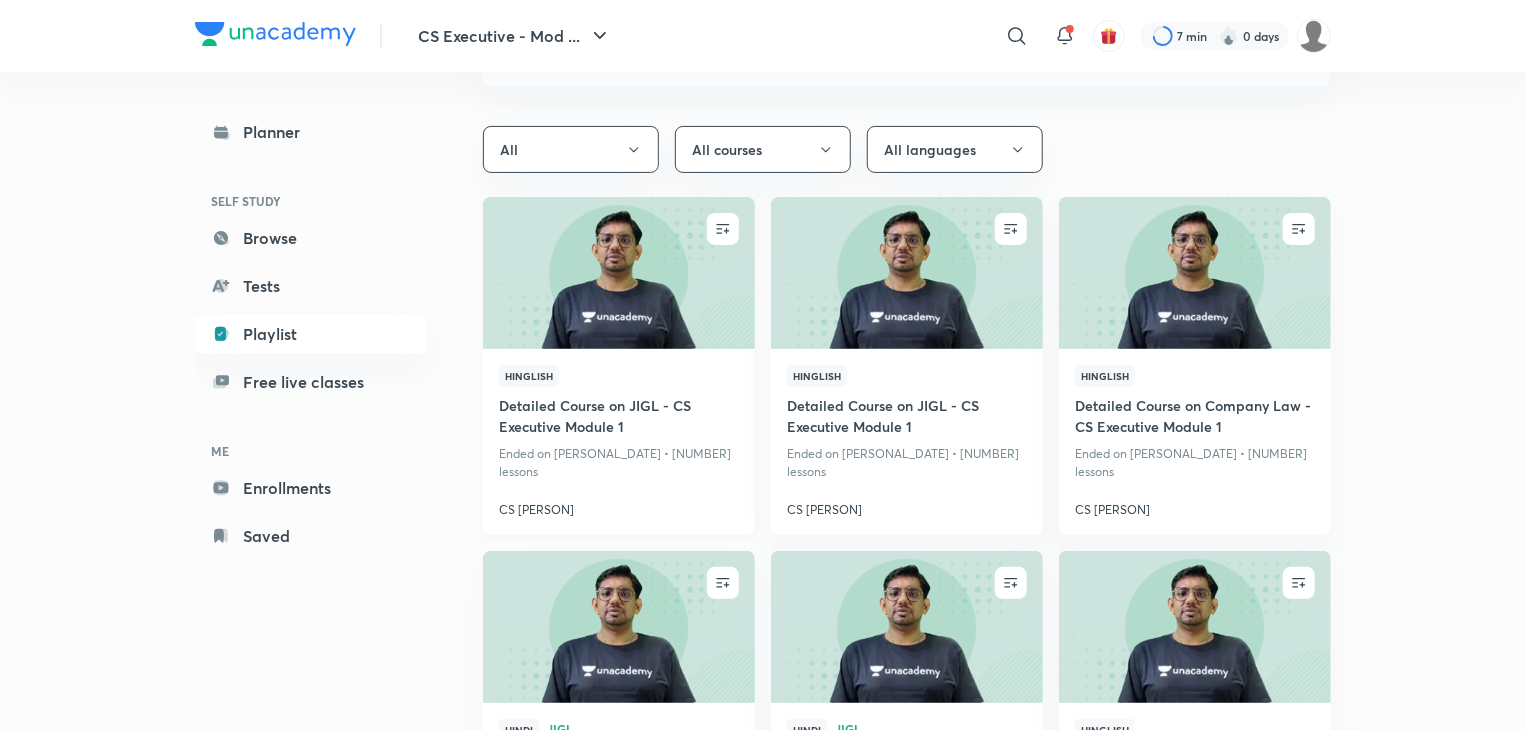 click on "Hinglish" at bounding box center [619, 380] 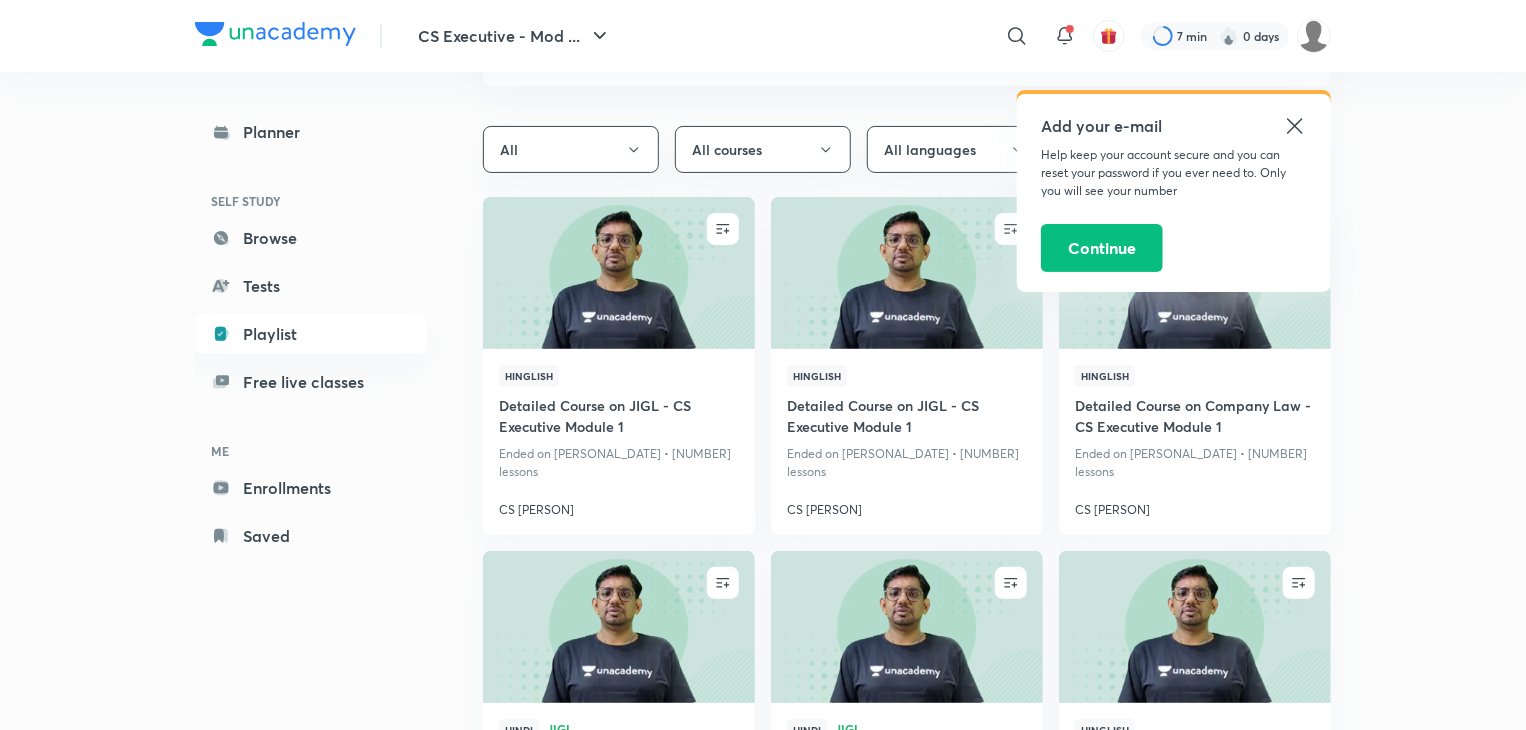 click 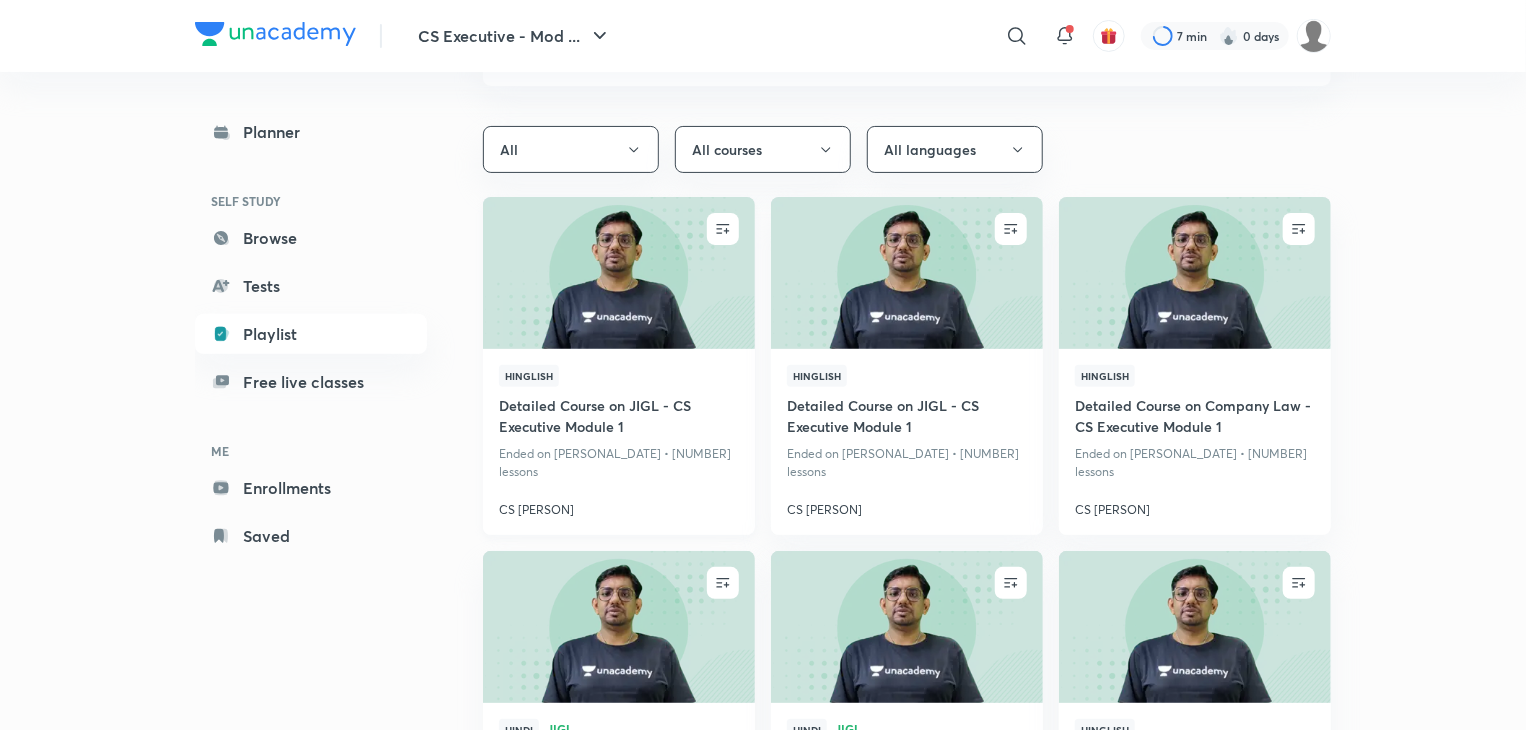 click on "Ended on [PERSONAL_DATE] • [NUMBER] lessons" at bounding box center [619, 463] 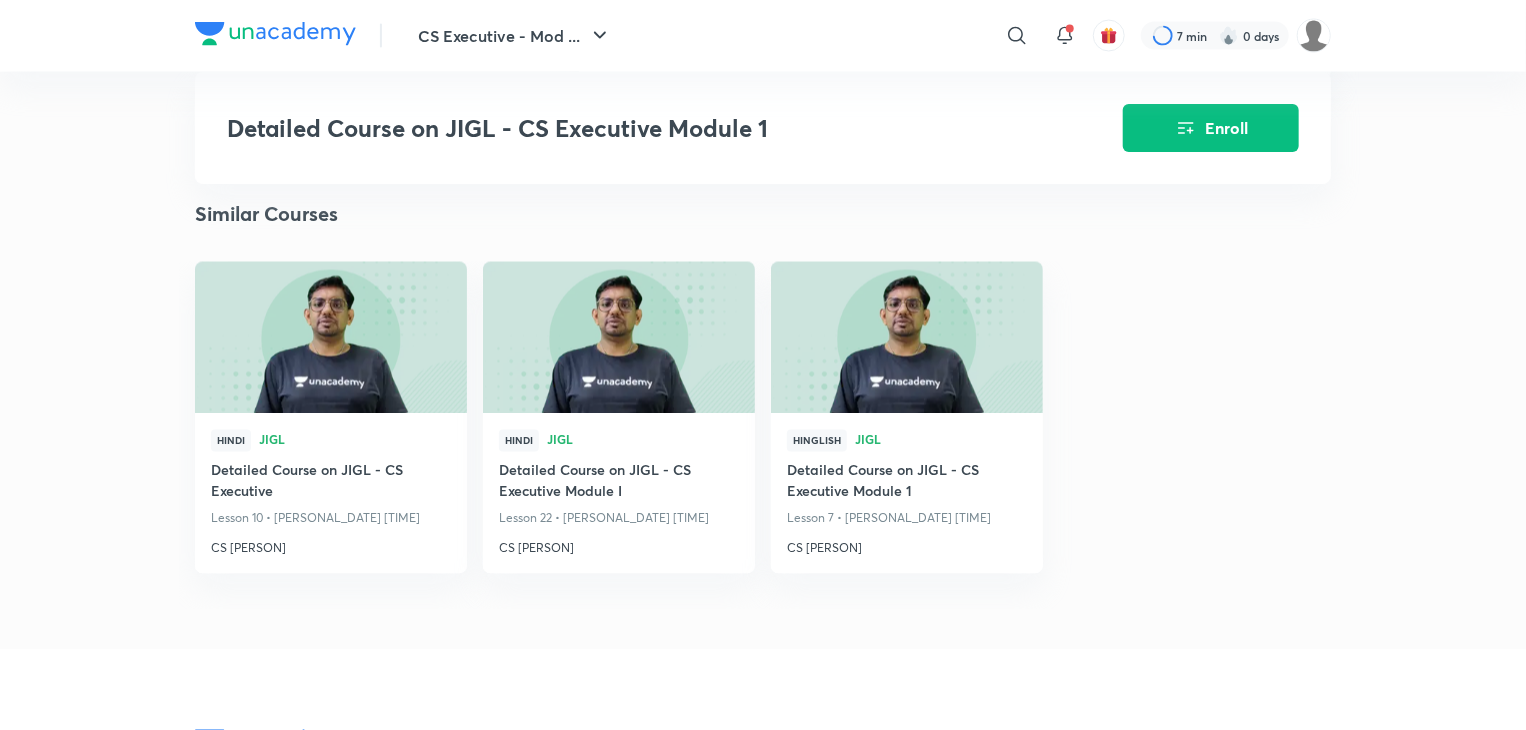 scroll, scrollTop: 1815, scrollLeft: 0, axis: vertical 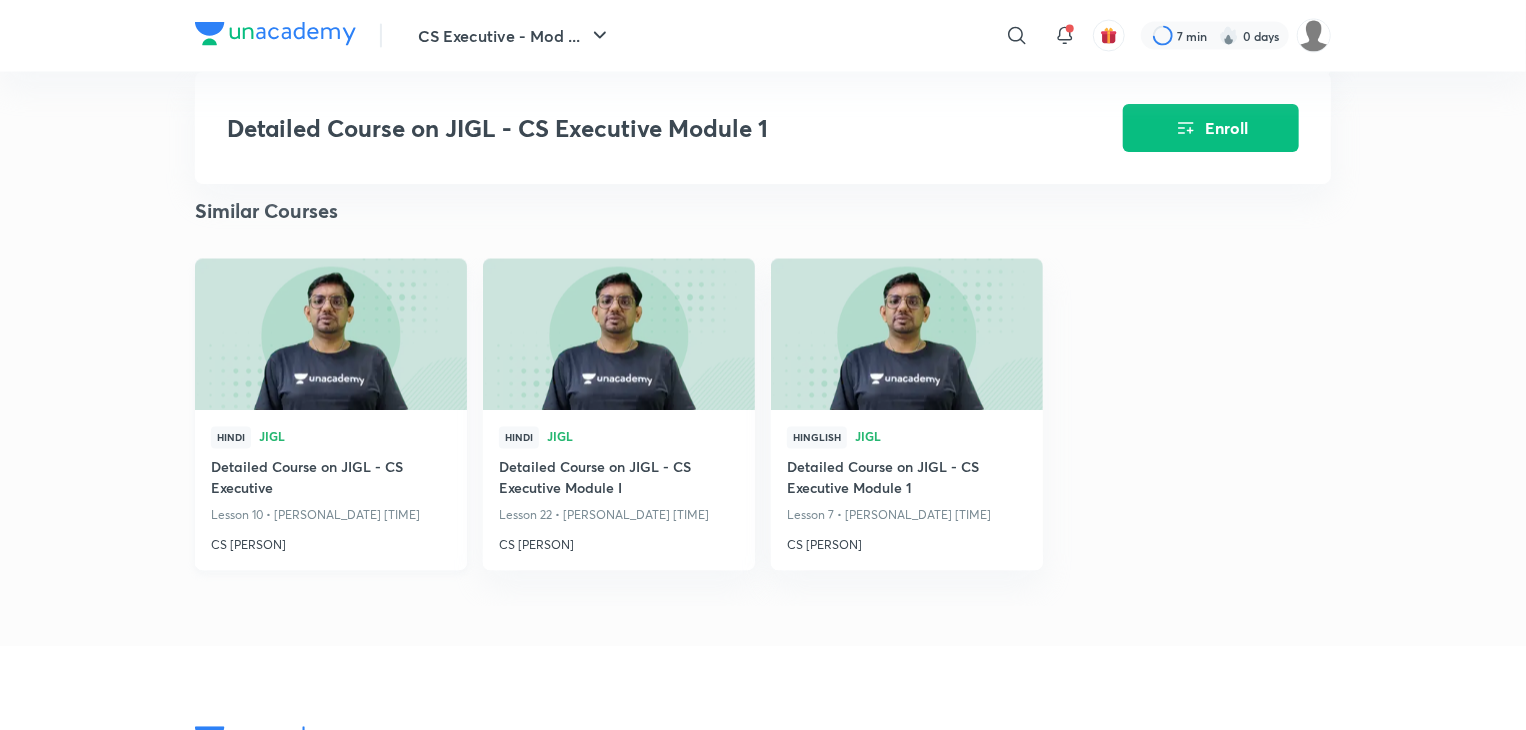 click on "Detailed Course on JIGL - CS Executive" at bounding box center (331, 480) 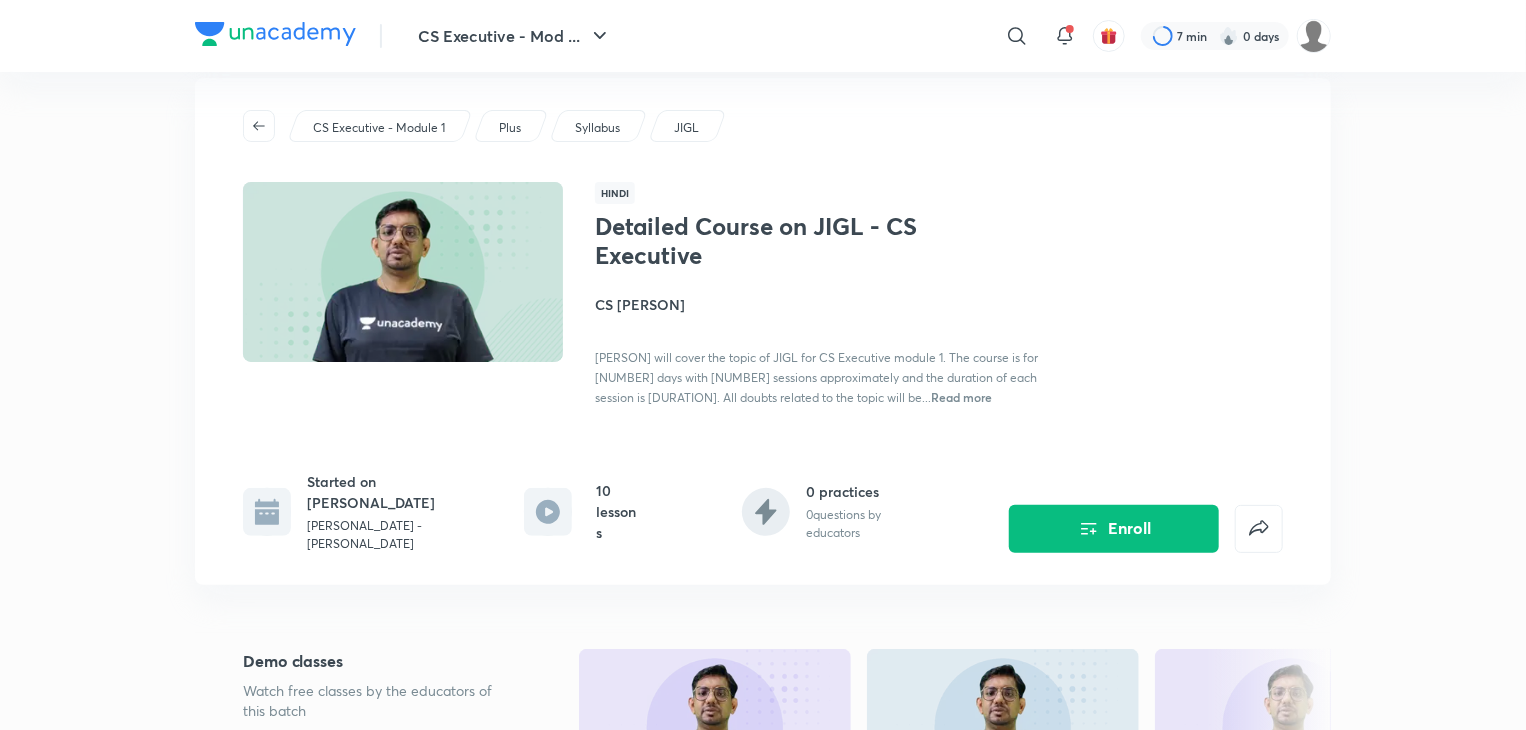 scroll, scrollTop: 0, scrollLeft: 0, axis: both 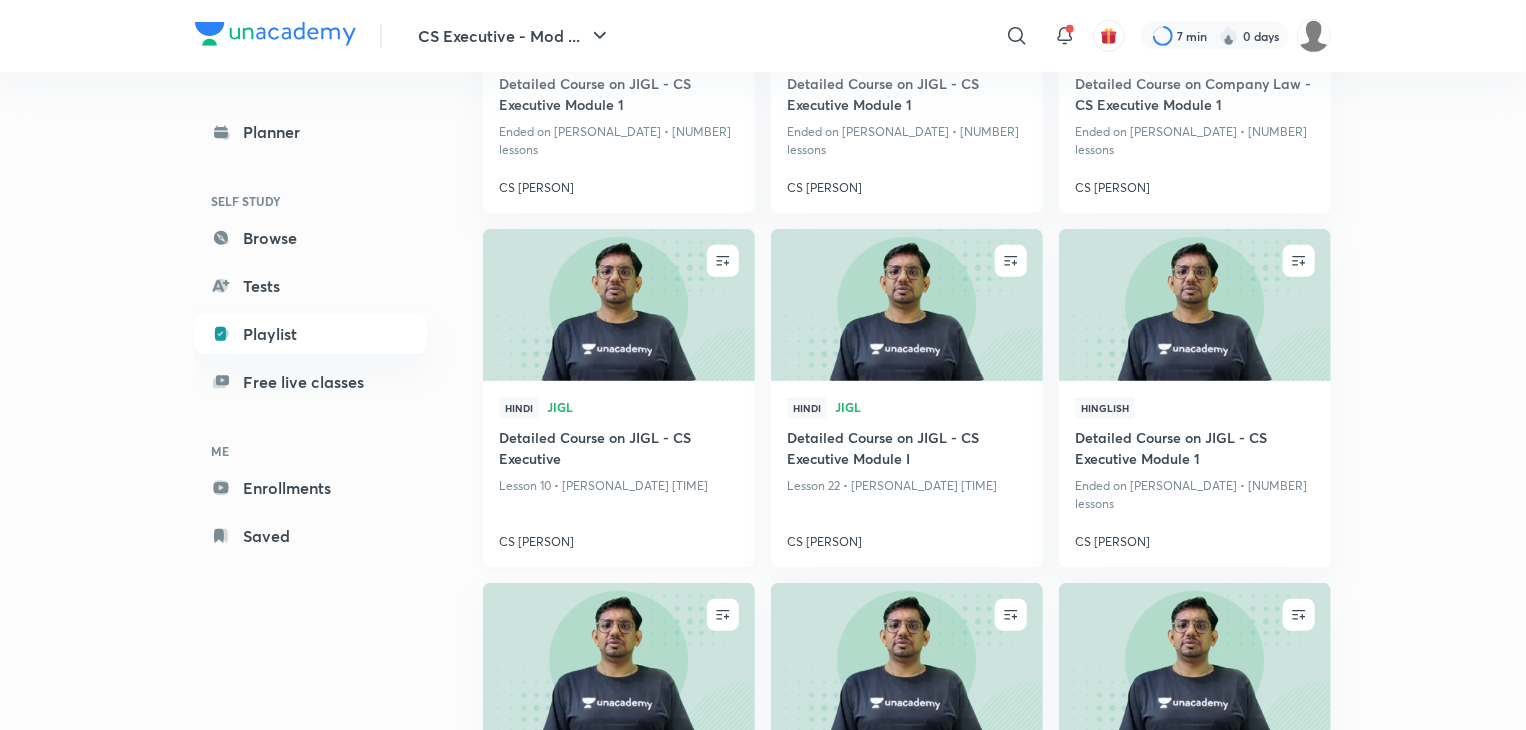 click on "Detailed Course on JIGL - CS Executive" at bounding box center (619, 450) 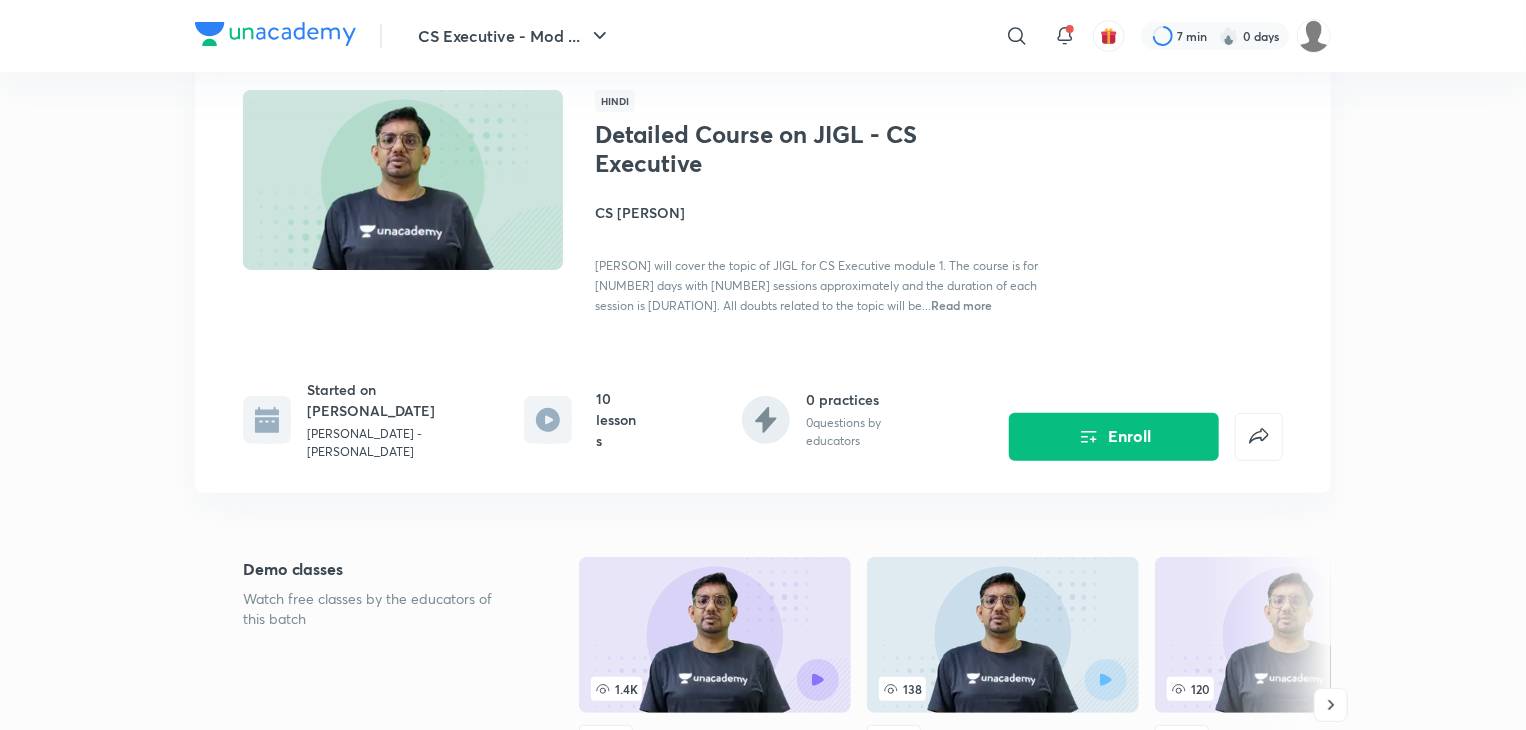 scroll, scrollTop: 0, scrollLeft: 0, axis: both 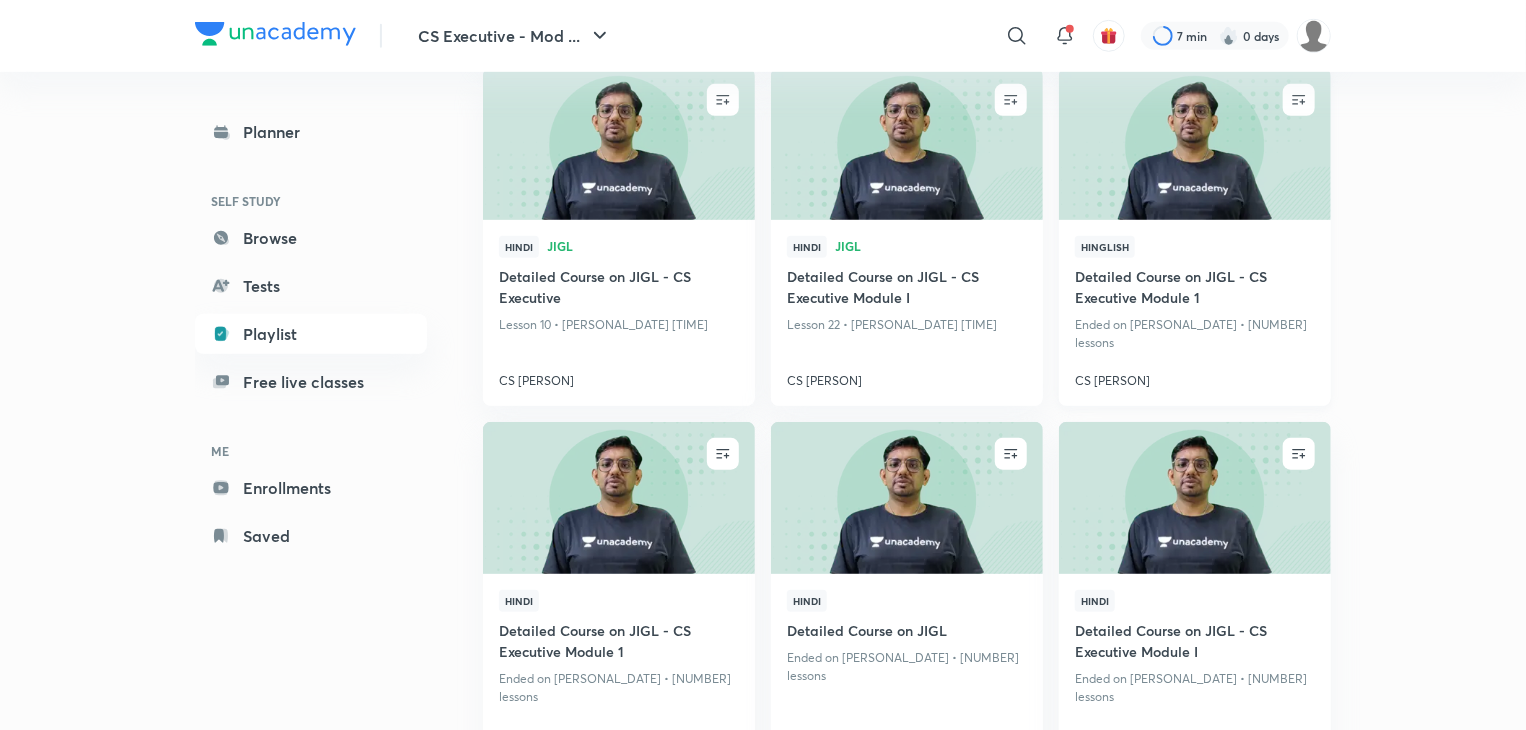 click on "Hinglish Detailed Course on JIGL - CS Executive Module 1 Ended on [PERSONAL_DATE] • [NUMBER] lessons CS [PERSON]" at bounding box center (1195, 313) 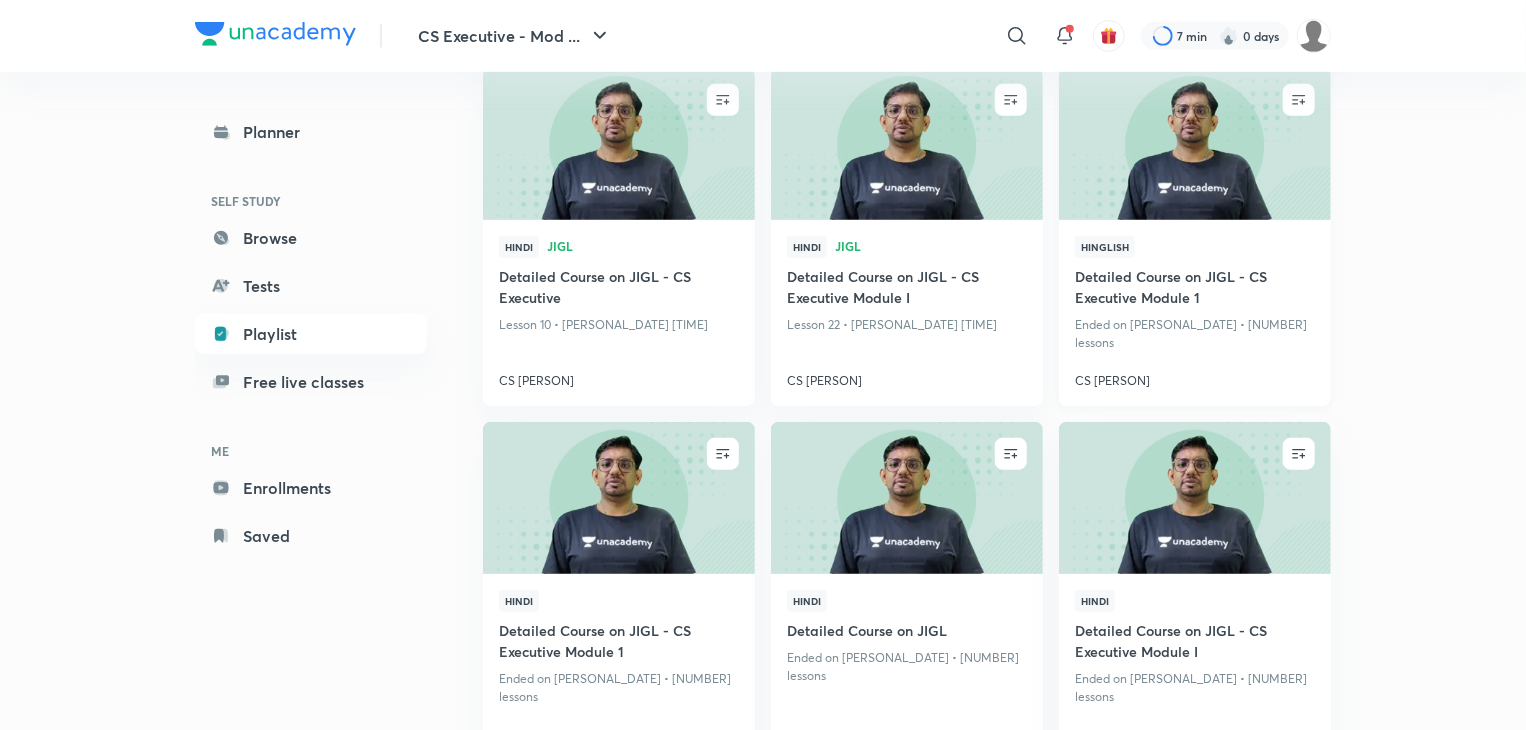 click on "Hinglish" at bounding box center (1195, 251) 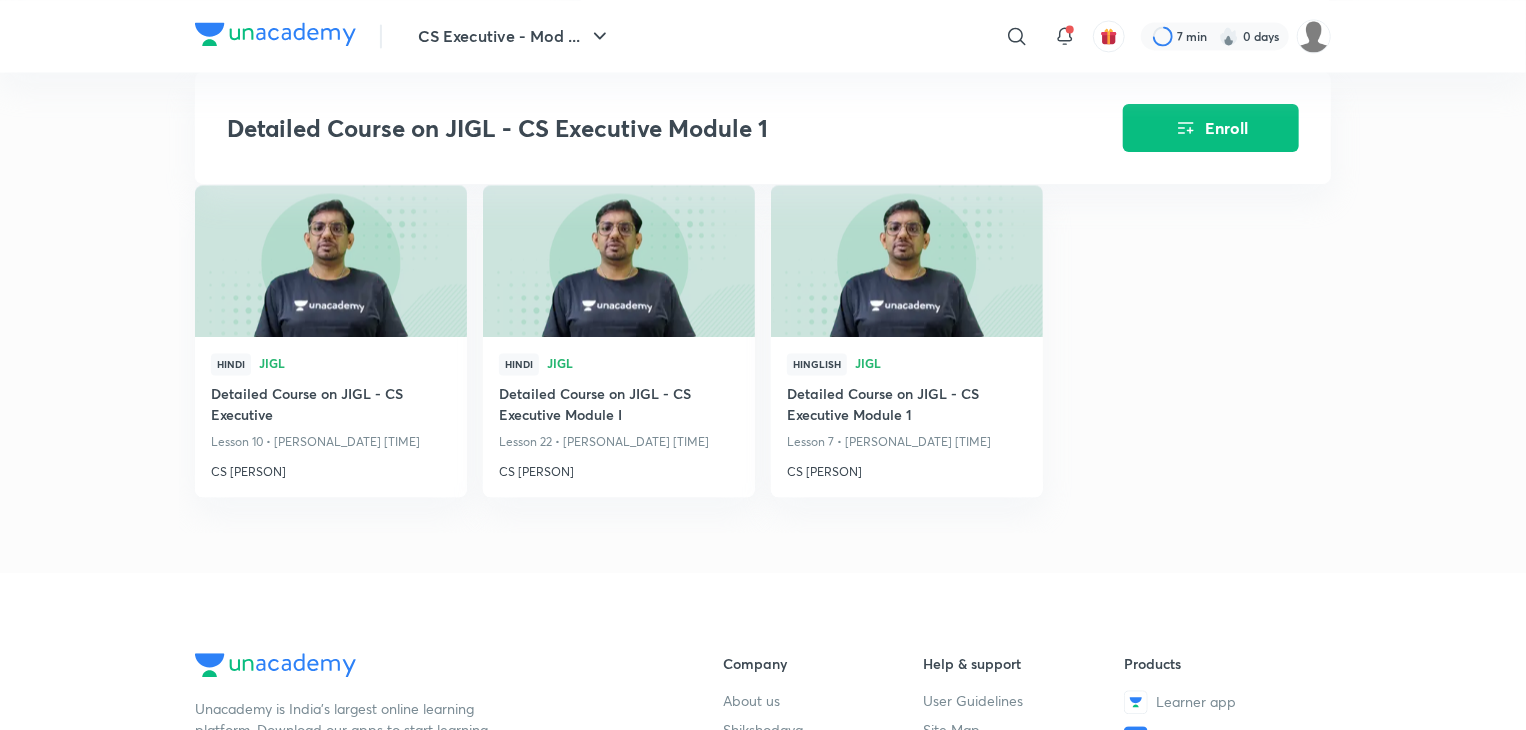 scroll, scrollTop: 2010, scrollLeft: 0, axis: vertical 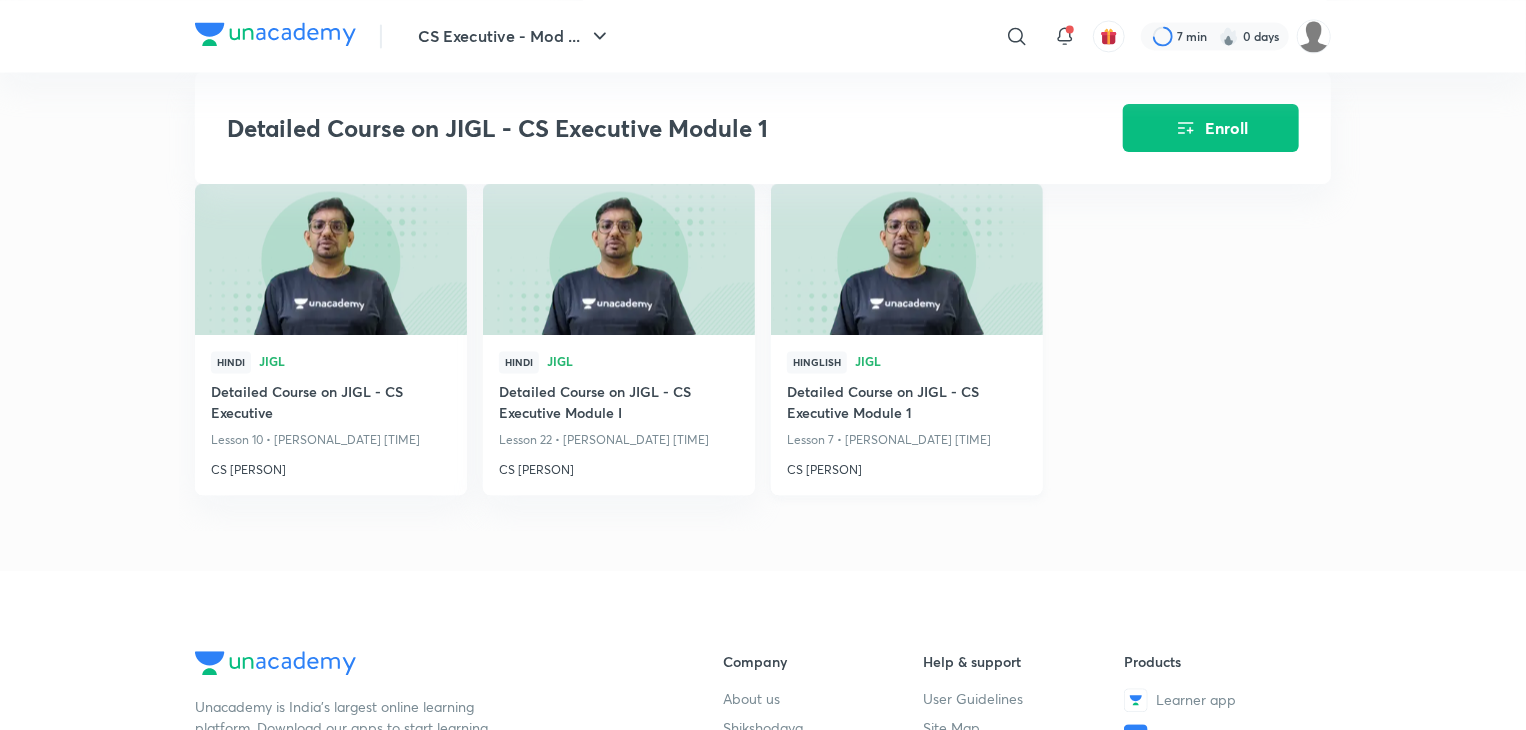 click on "Detailed Course on JIGL - CS Executive Module 1" at bounding box center (907, 404) 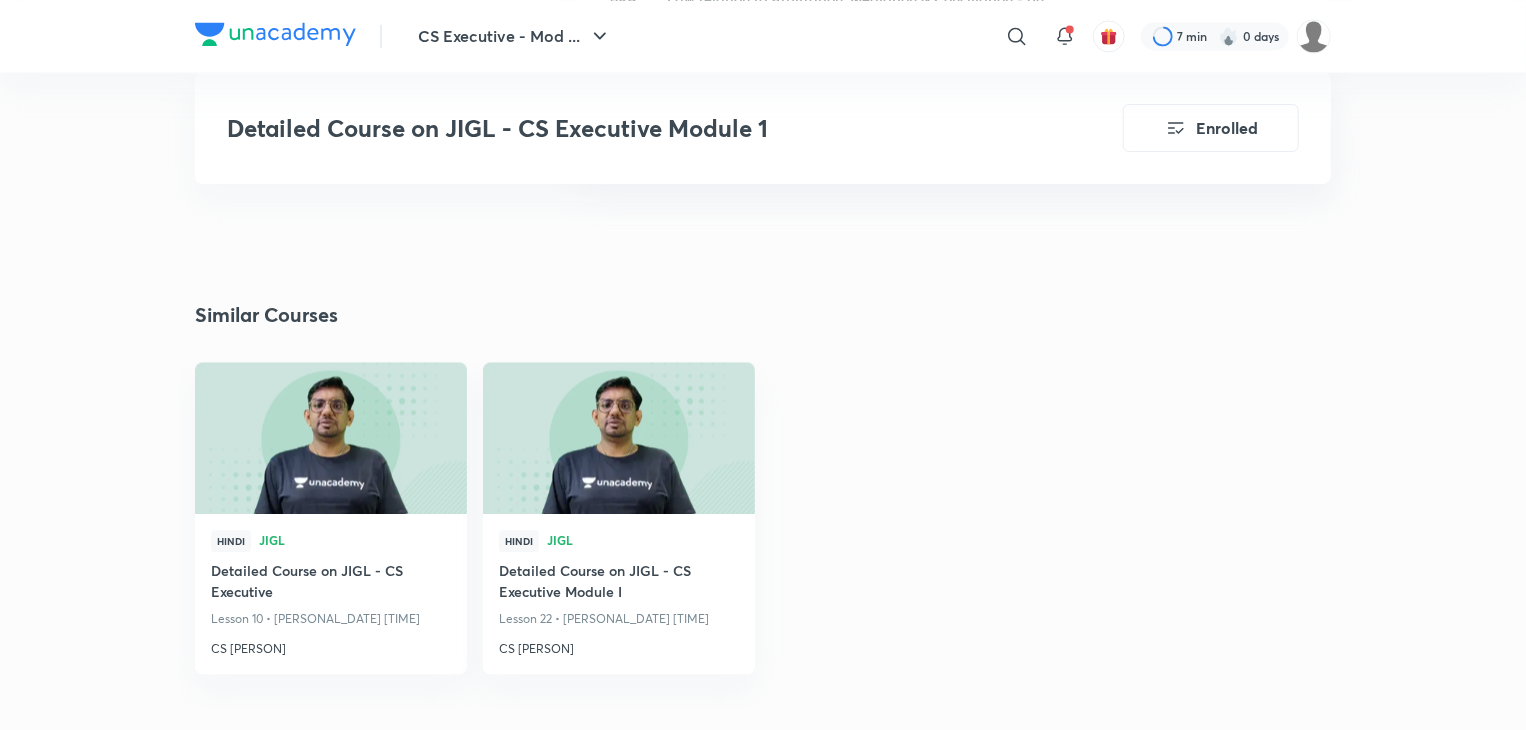 scroll, scrollTop: 2024, scrollLeft: 0, axis: vertical 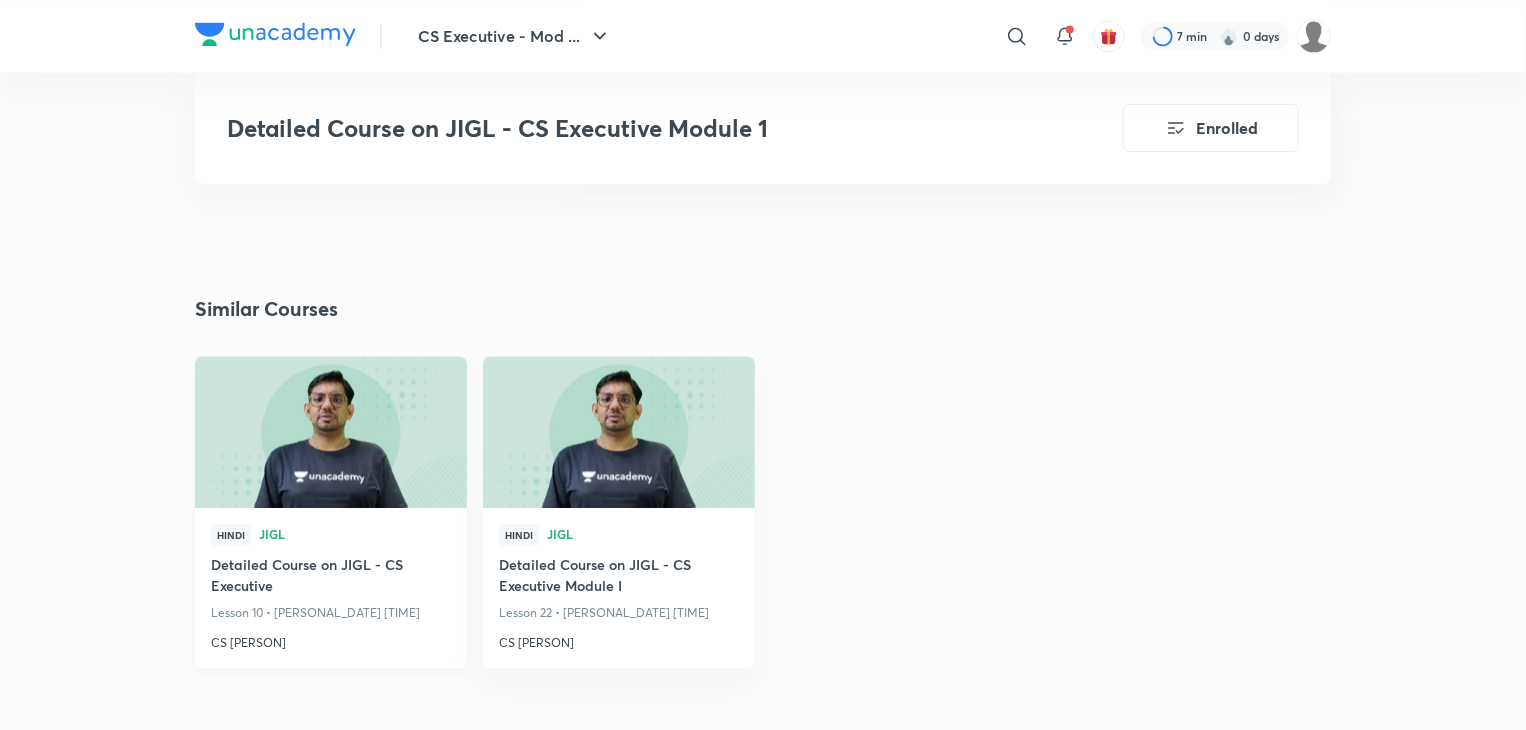 click on "Hindi JIGL Detailed Course on JIGL - CS Executive Lesson 10 • [PERSONAL_DATE] [TIME] CS [PERSON]" at bounding box center [331, 588] 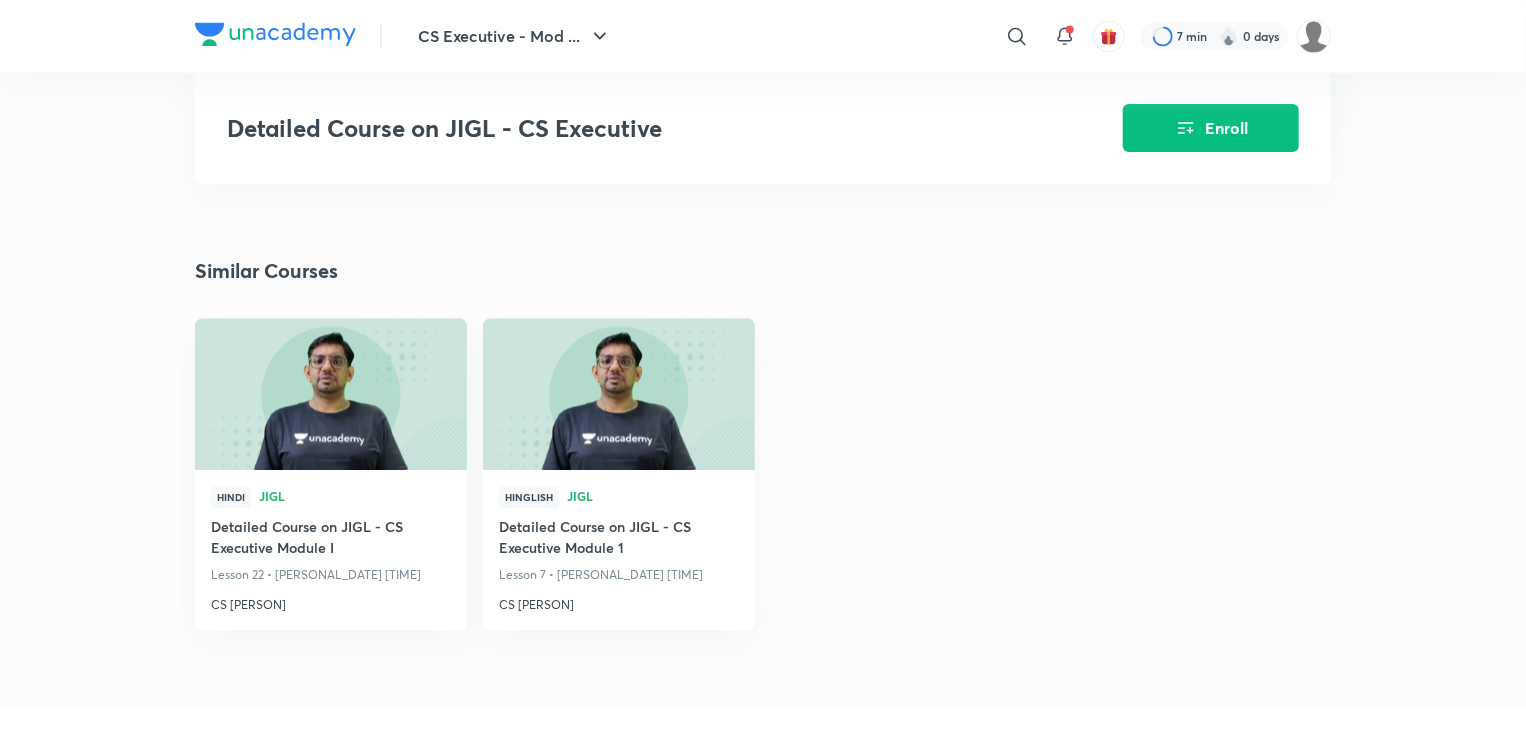 scroll, scrollTop: 2115, scrollLeft: 0, axis: vertical 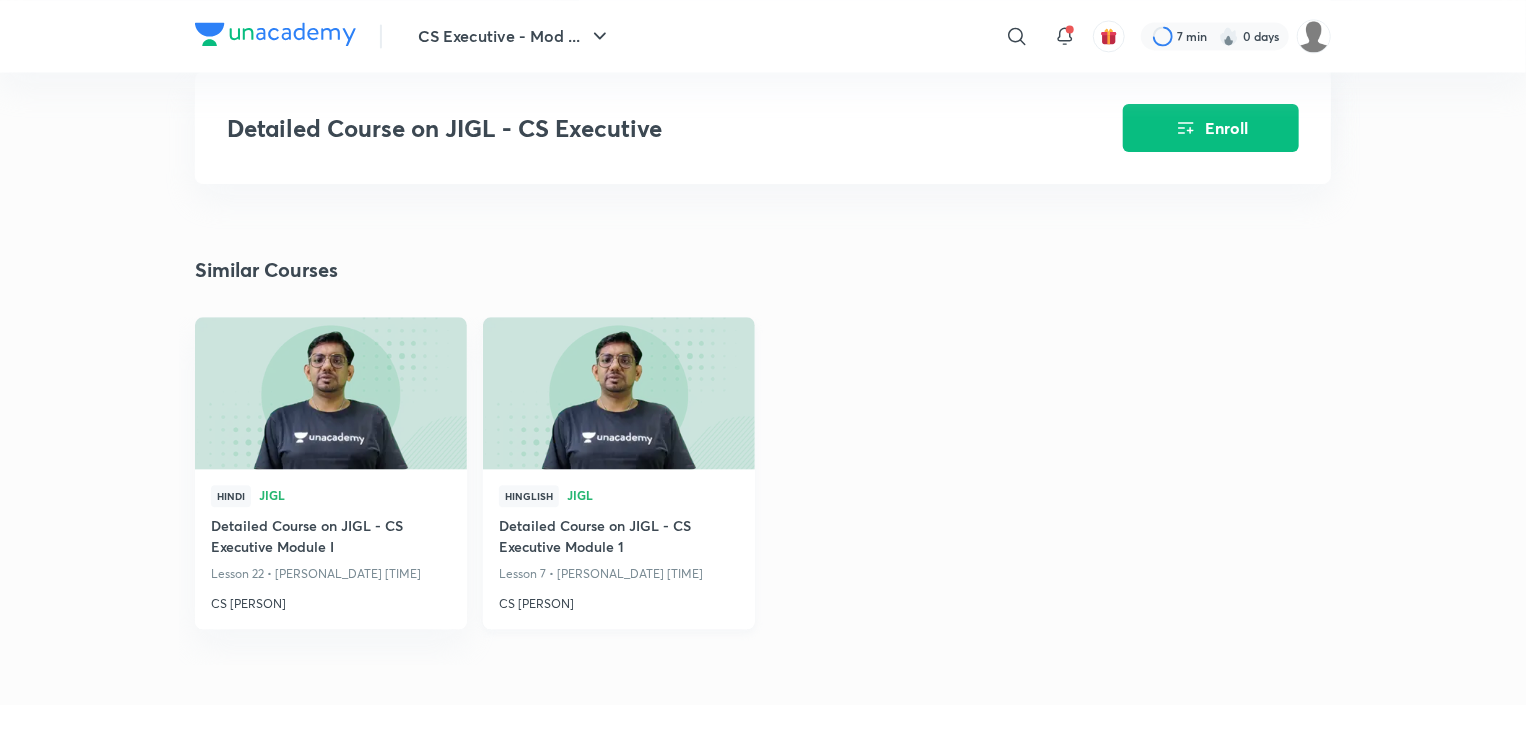 click on "Detailed Course on JIGL - CS Executive Module 1" at bounding box center [619, 538] 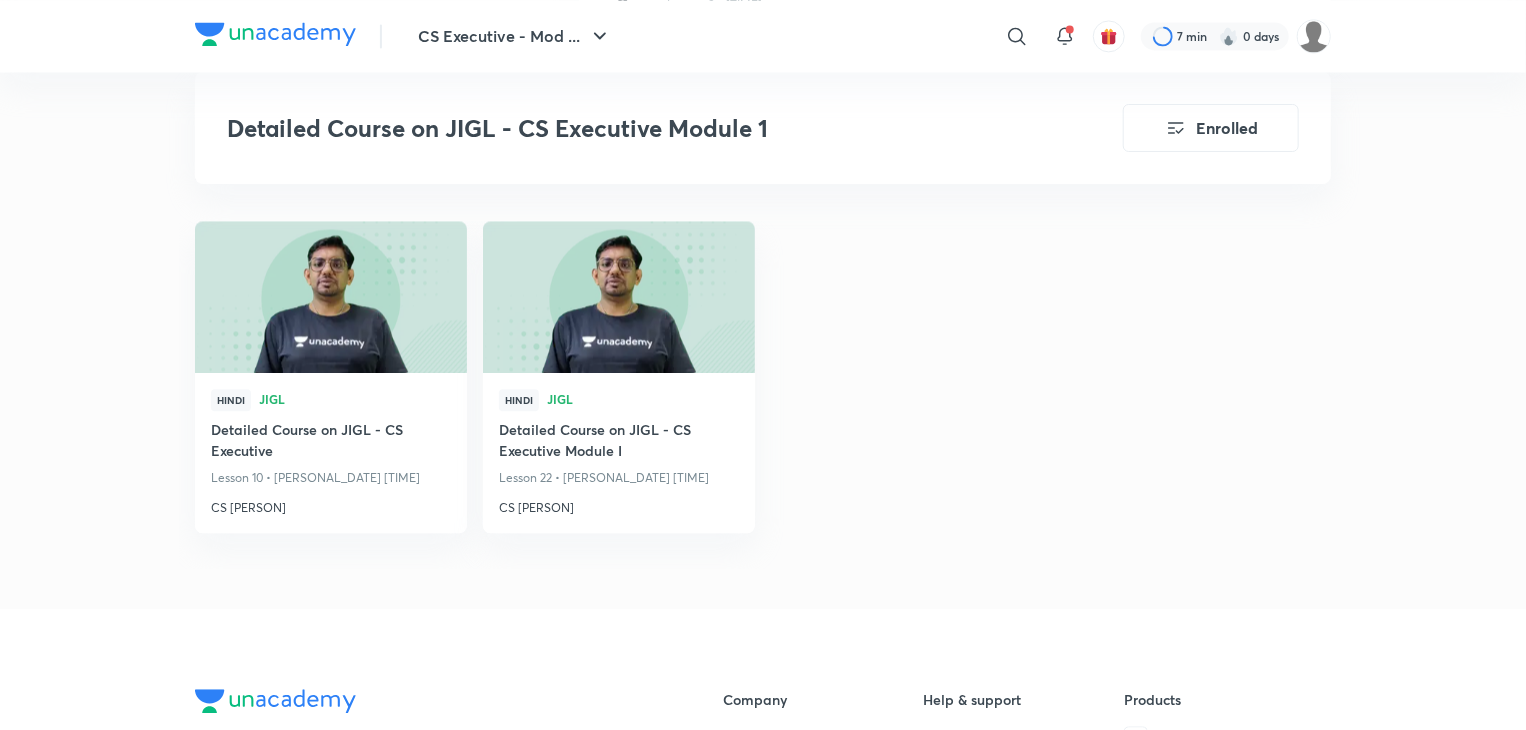 scroll, scrollTop: 2219, scrollLeft: 0, axis: vertical 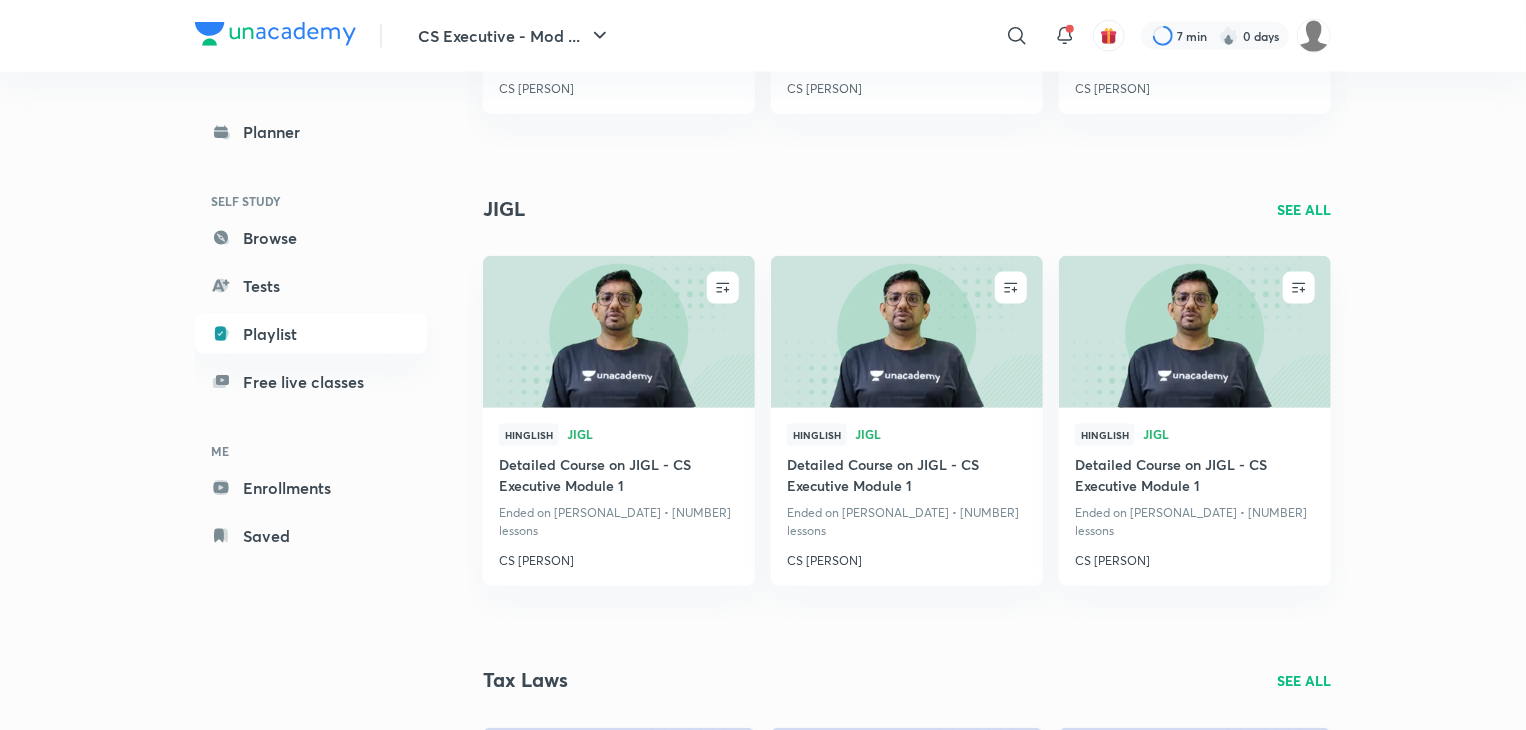 click on "SEE ALL" at bounding box center (1304, 209) 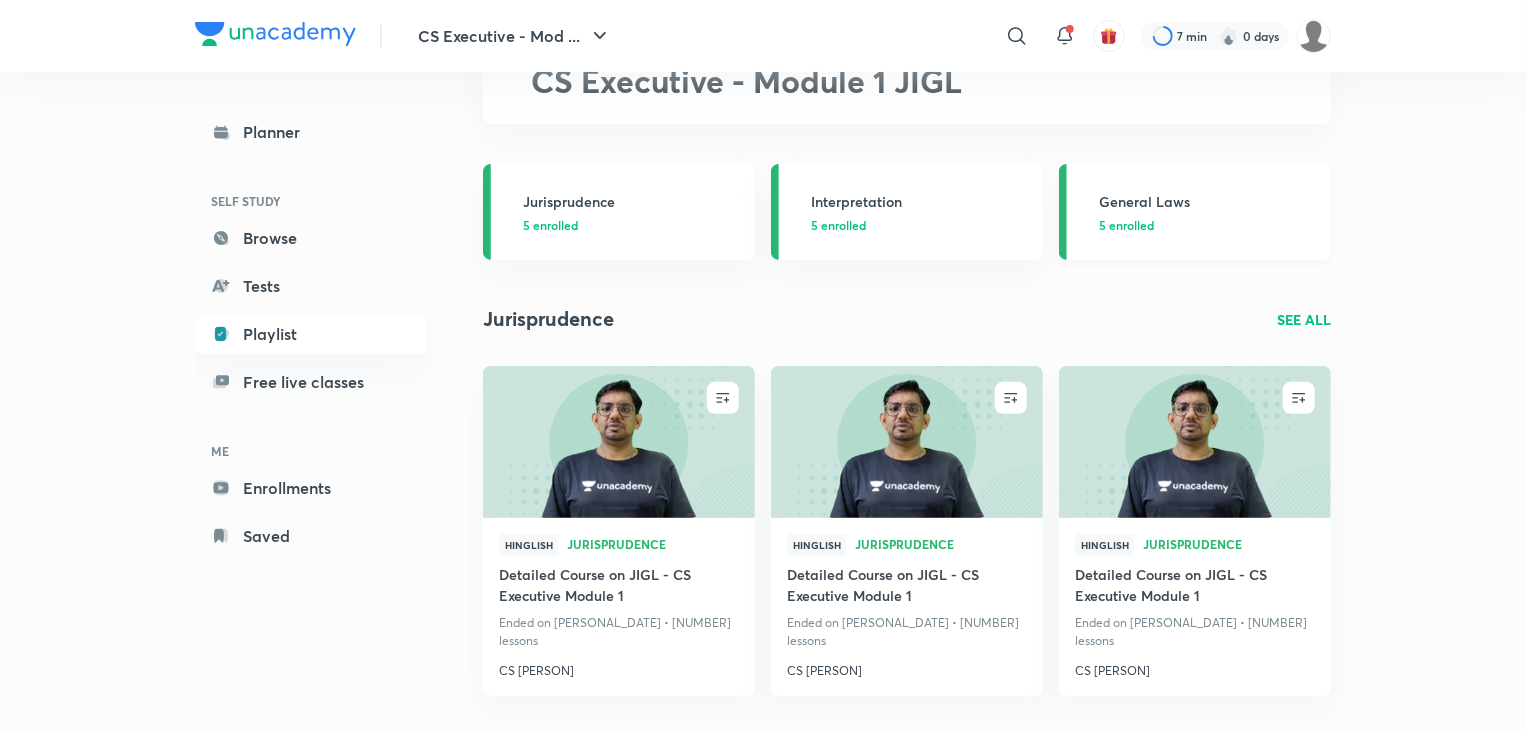 scroll, scrollTop: 132, scrollLeft: 0, axis: vertical 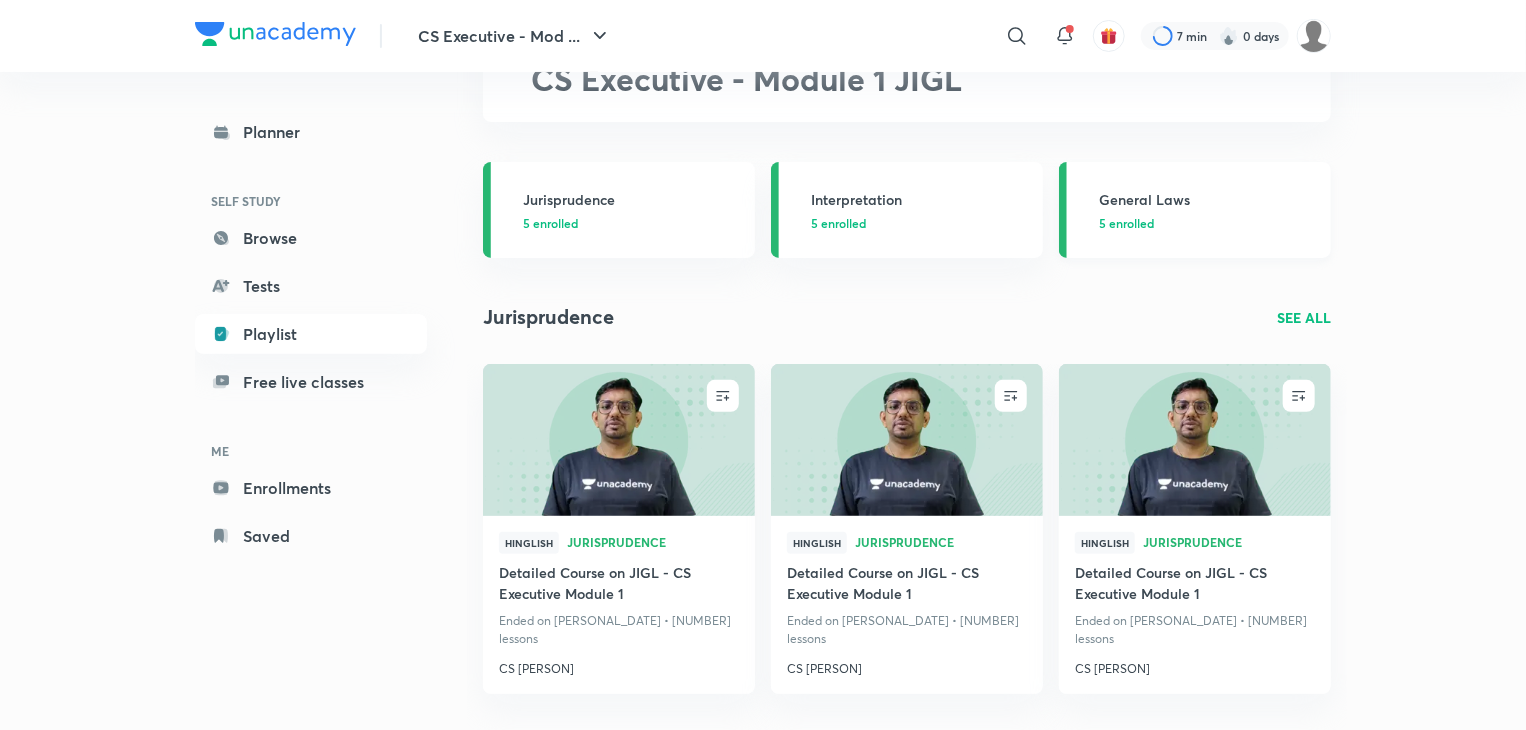 click on "General Laws 5 enrolled" at bounding box center (1209, 210) 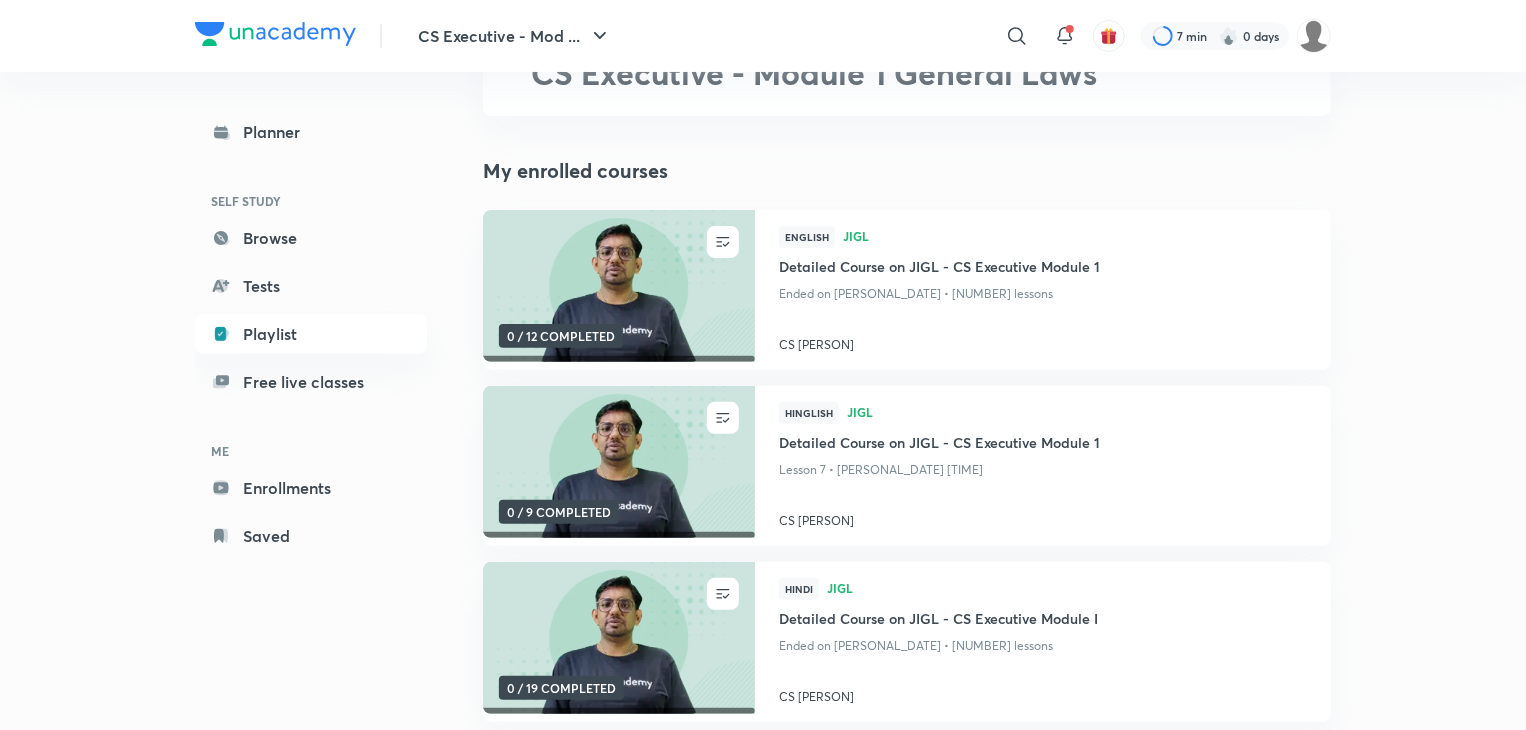 scroll, scrollTop: 119, scrollLeft: 0, axis: vertical 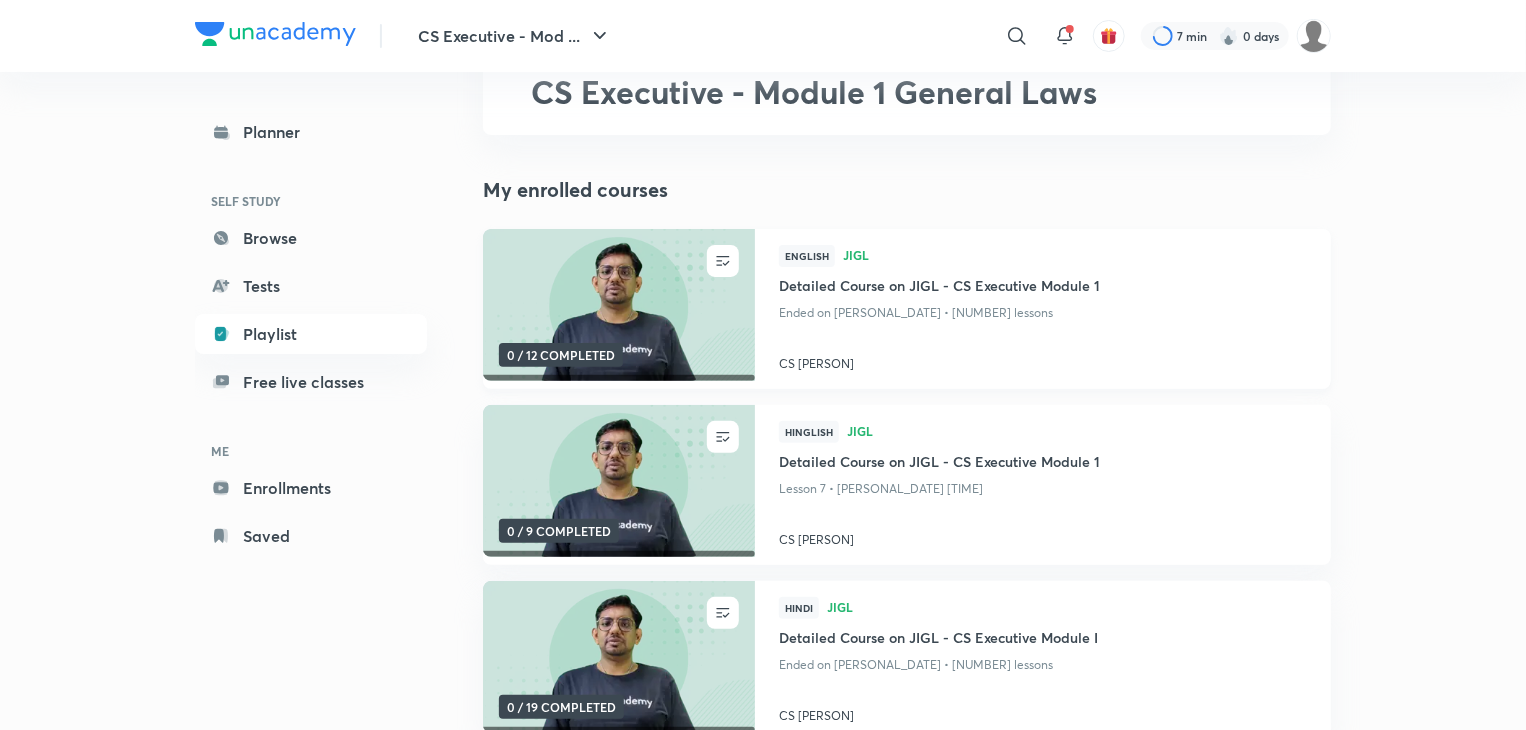 click at bounding box center (618, 305) 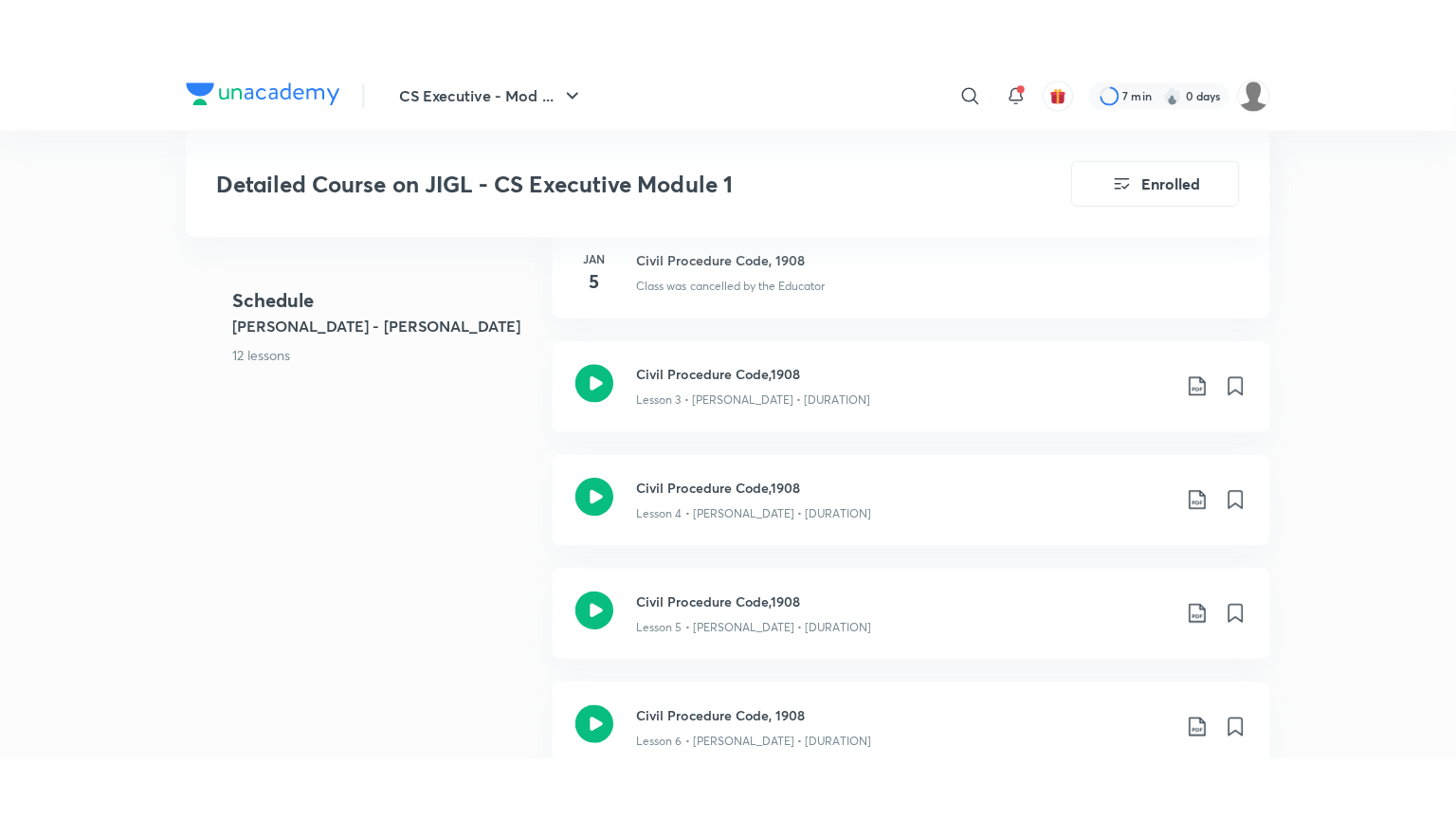 scroll, scrollTop: 1230, scrollLeft: 0, axis: vertical 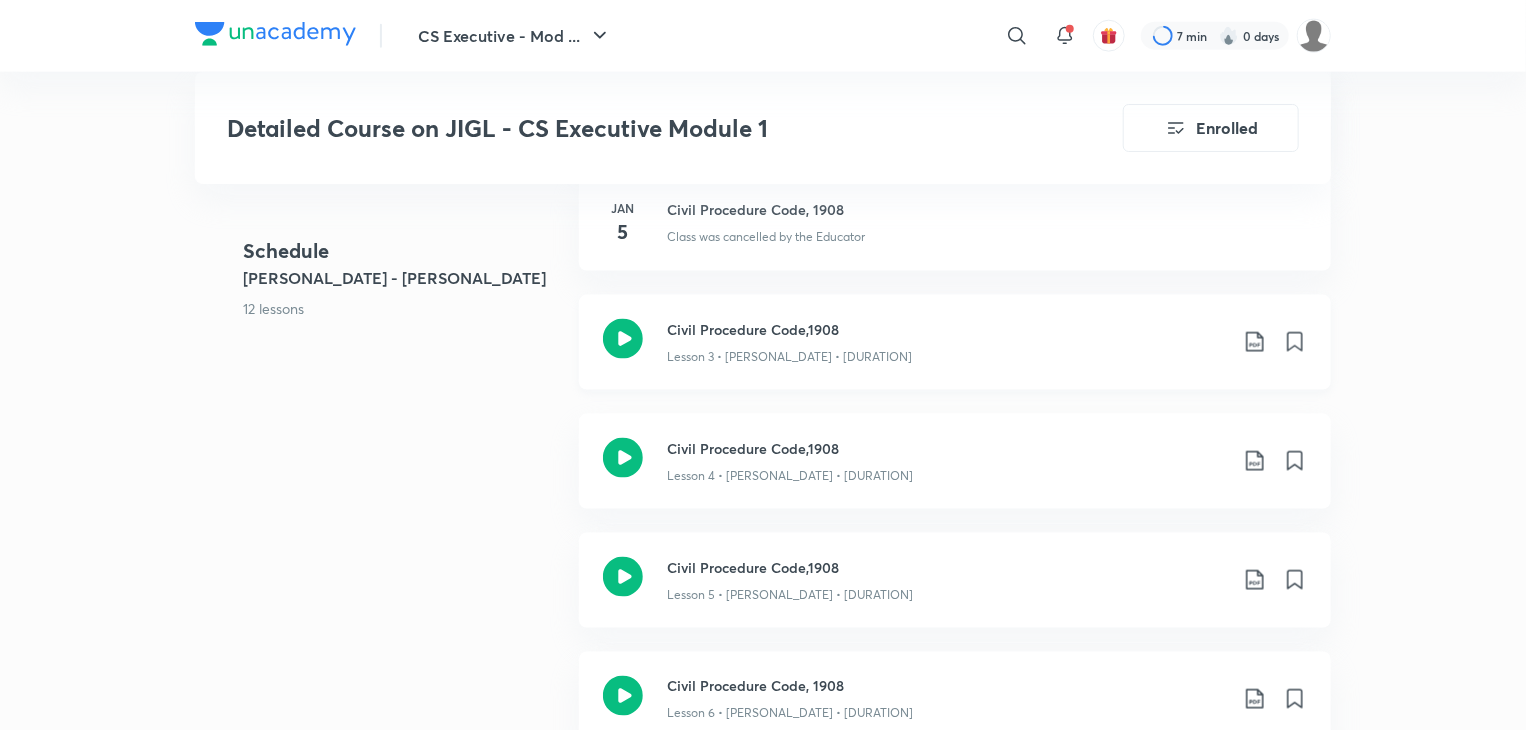 click on "Civil Procedure Code,1908" at bounding box center [947, 329] 